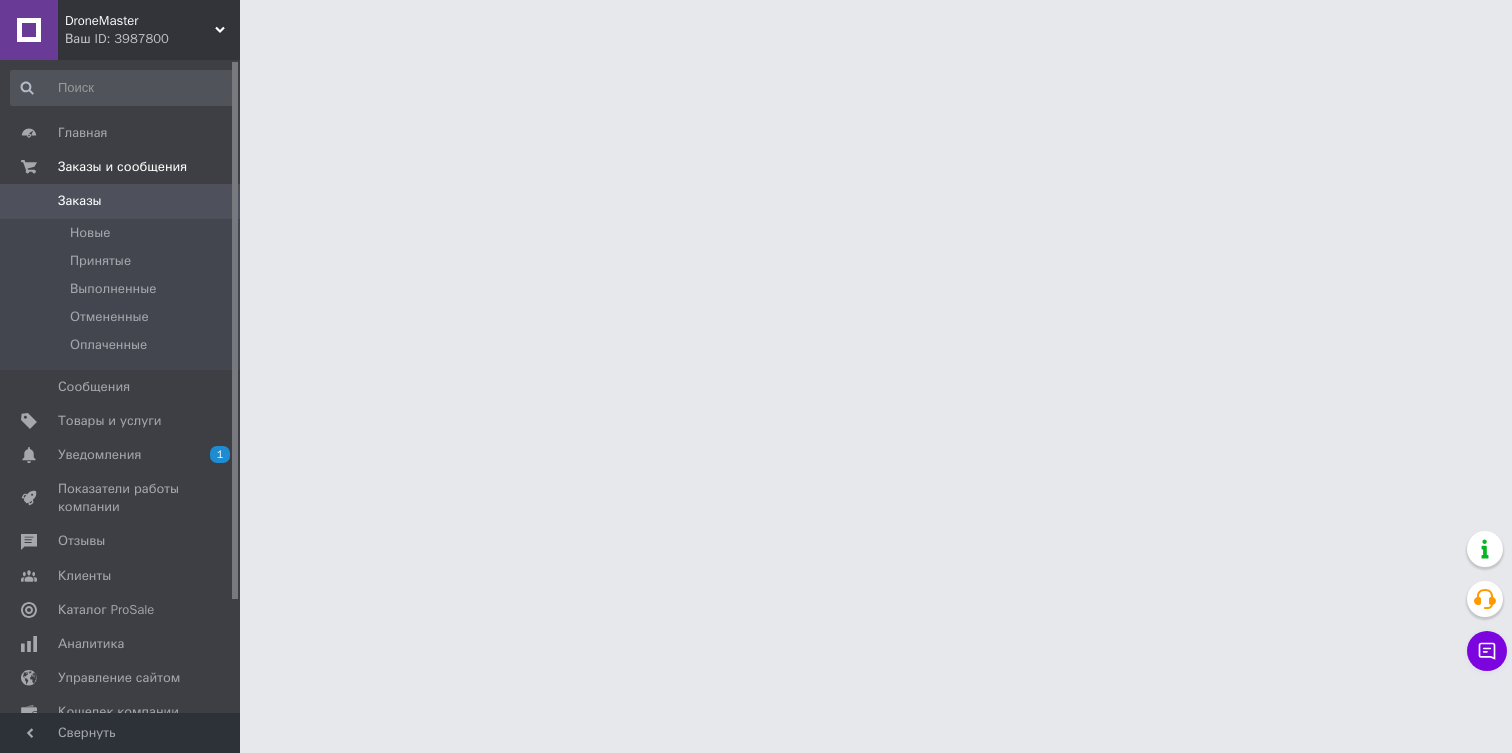scroll, scrollTop: 0, scrollLeft: 0, axis: both 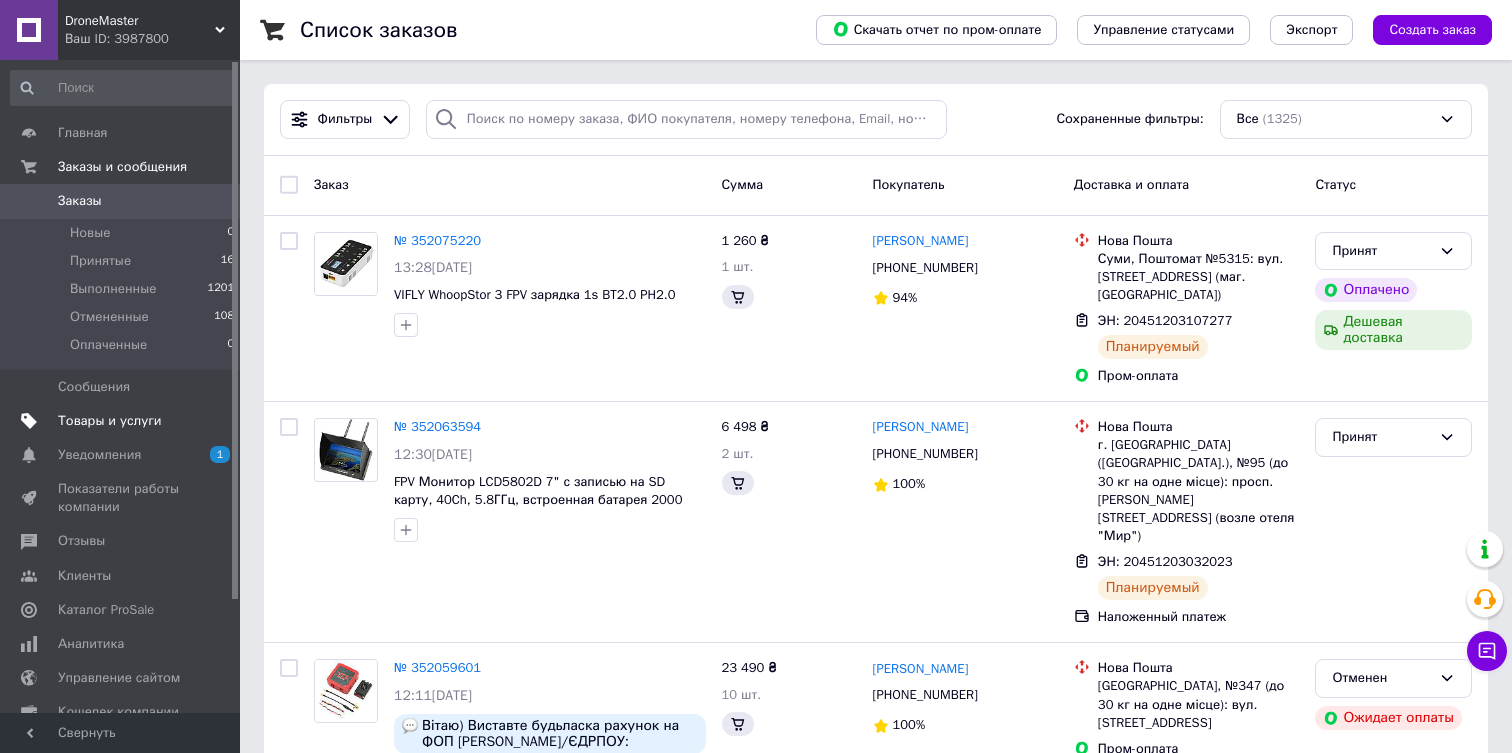click on "Товары и услуги" at bounding box center [110, 421] 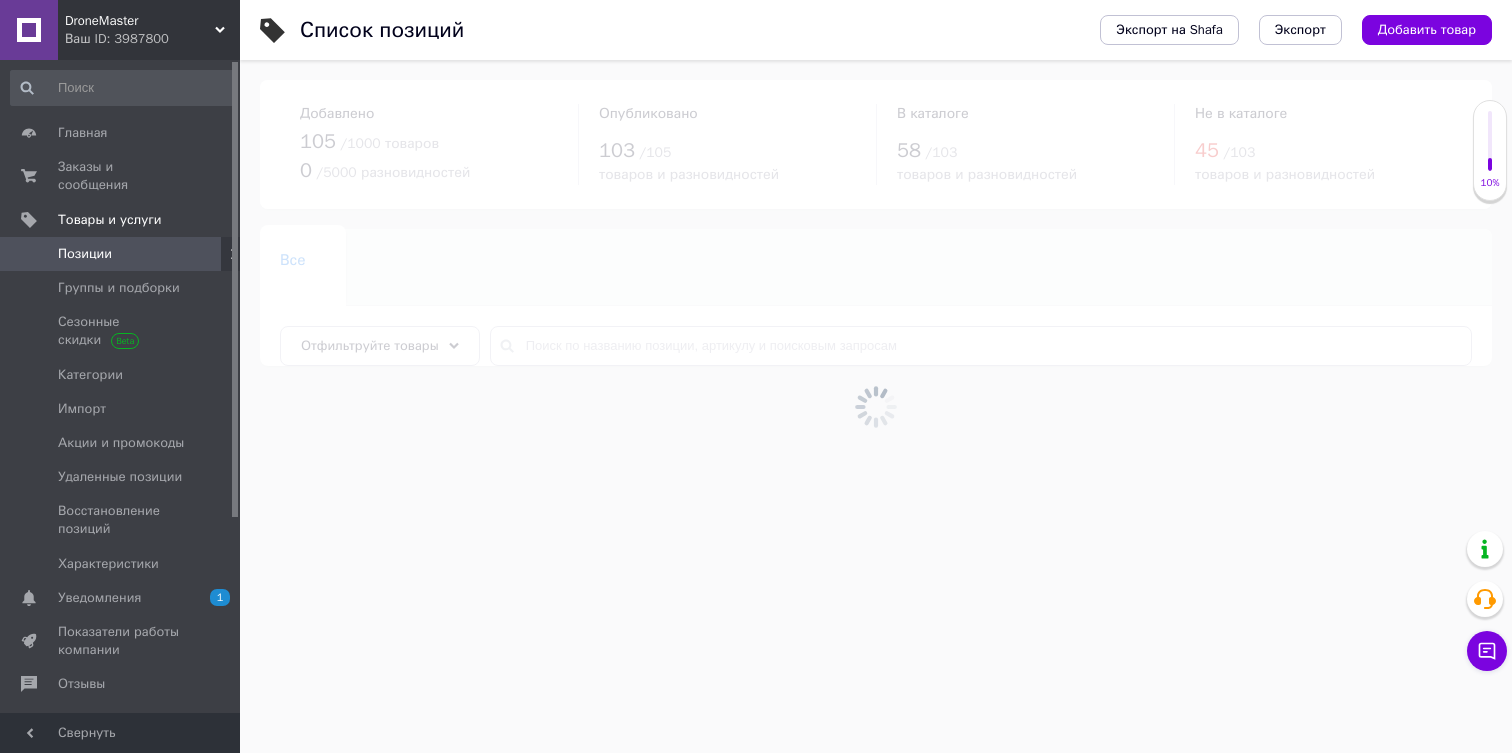 click at bounding box center (876, 406) 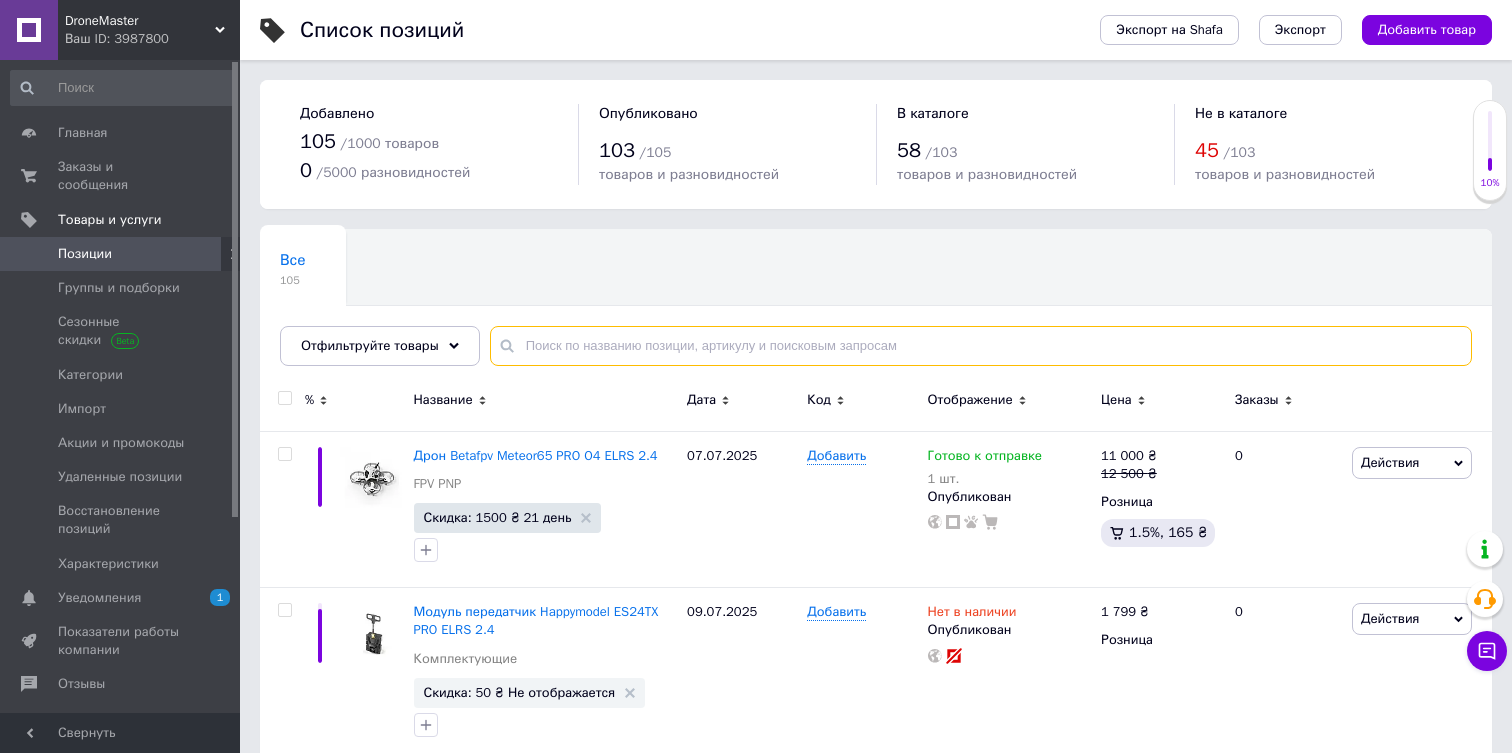 click at bounding box center (981, 346) 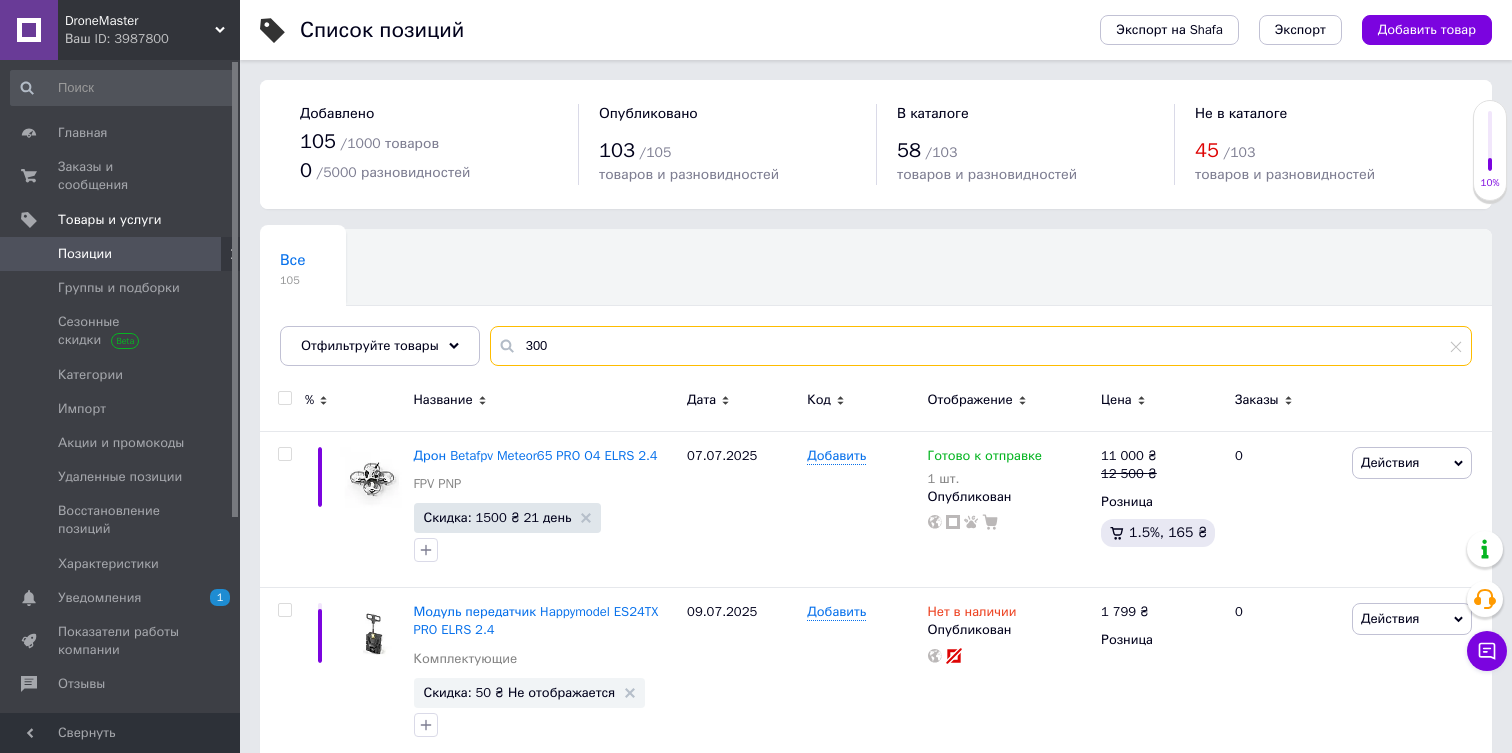type on "300" 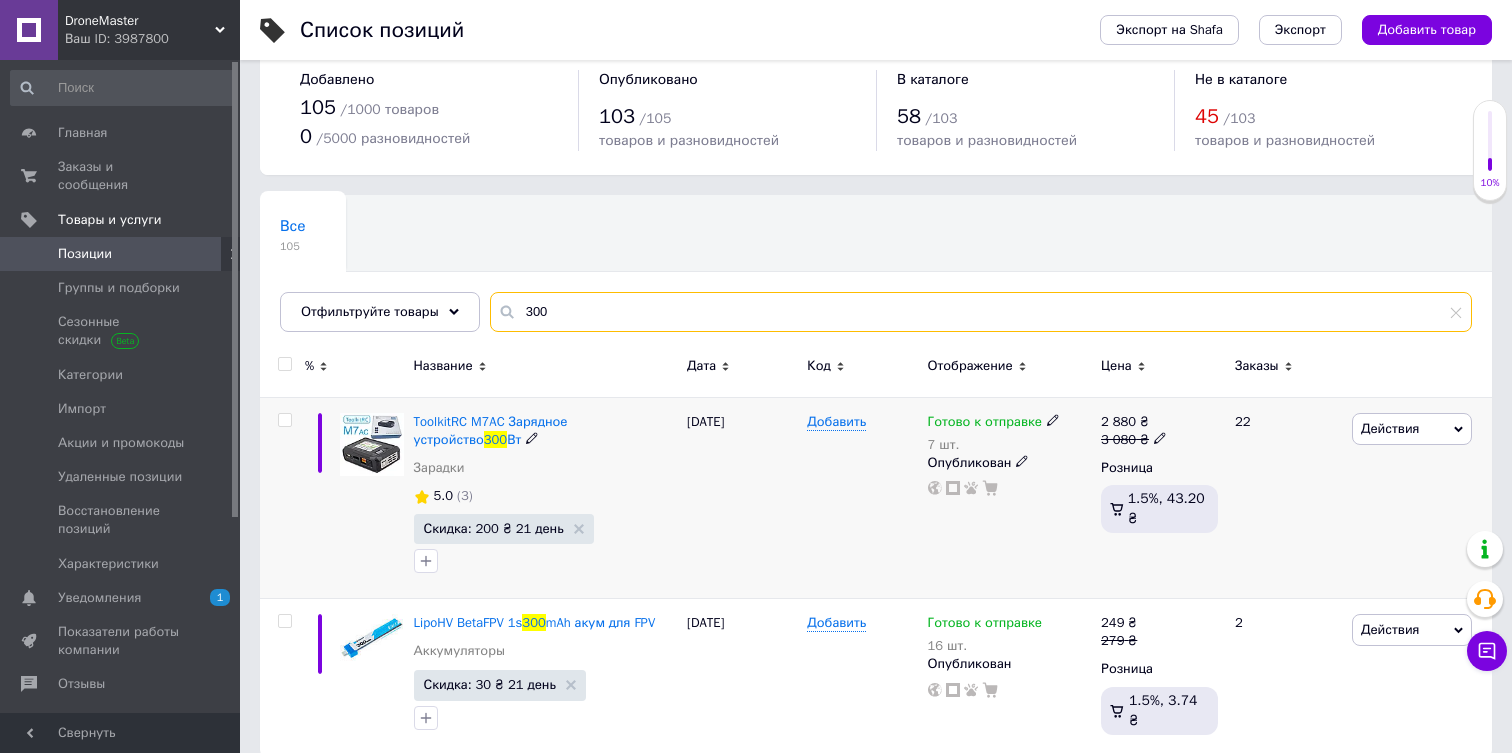 scroll, scrollTop: 55, scrollLeft: 0, axis: vertical 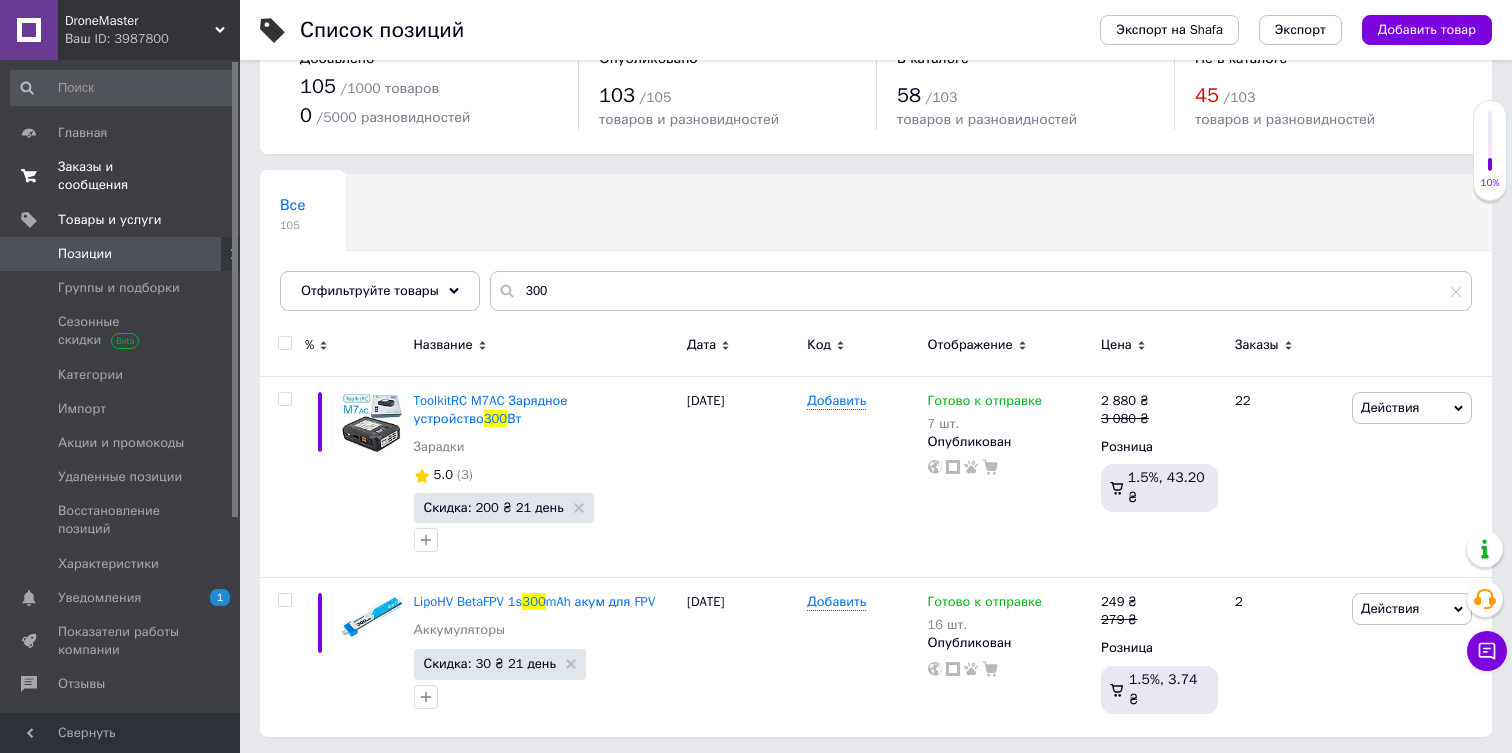 click on "Заказы и сообщения" at bounding box center (121, 176) 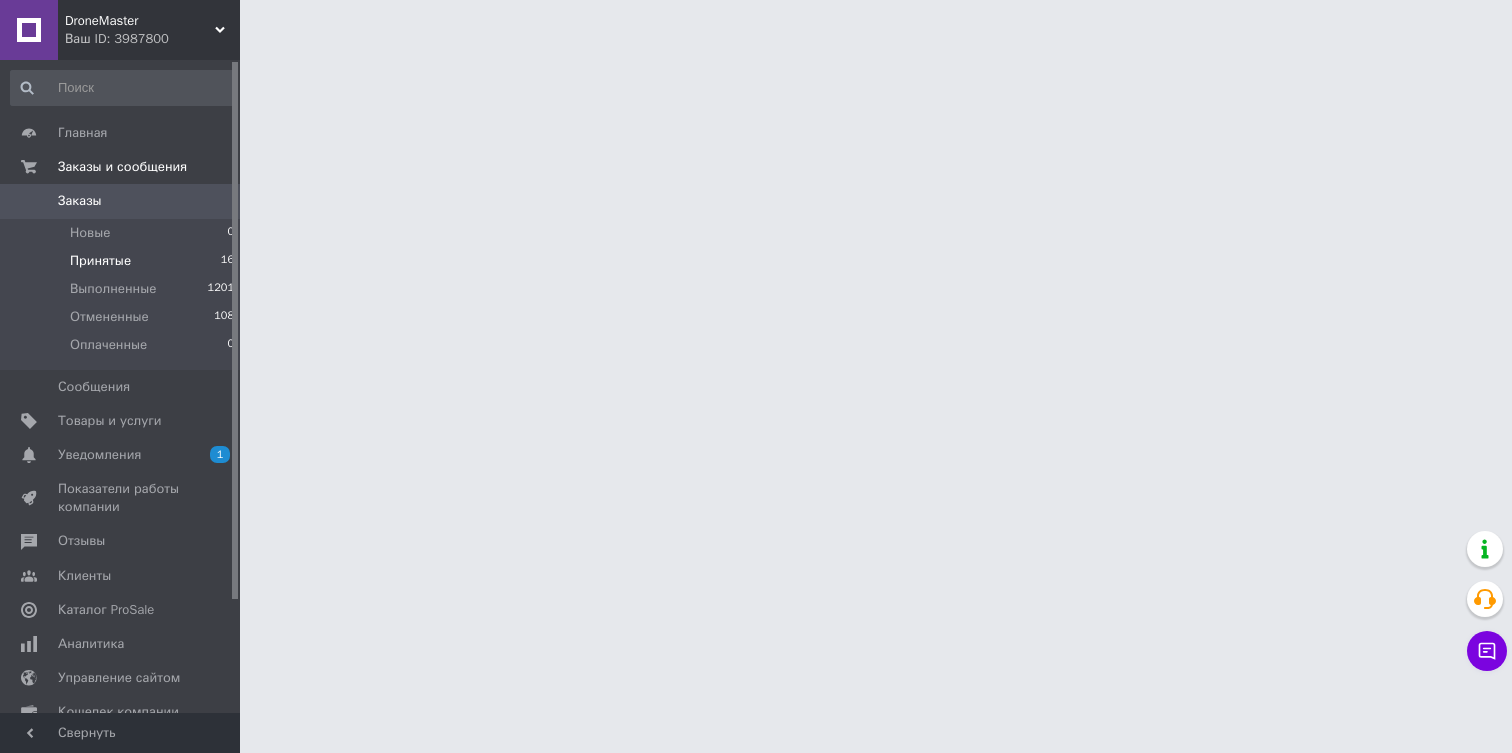 click on "Принятые 16" at bounding box center [123, 261] 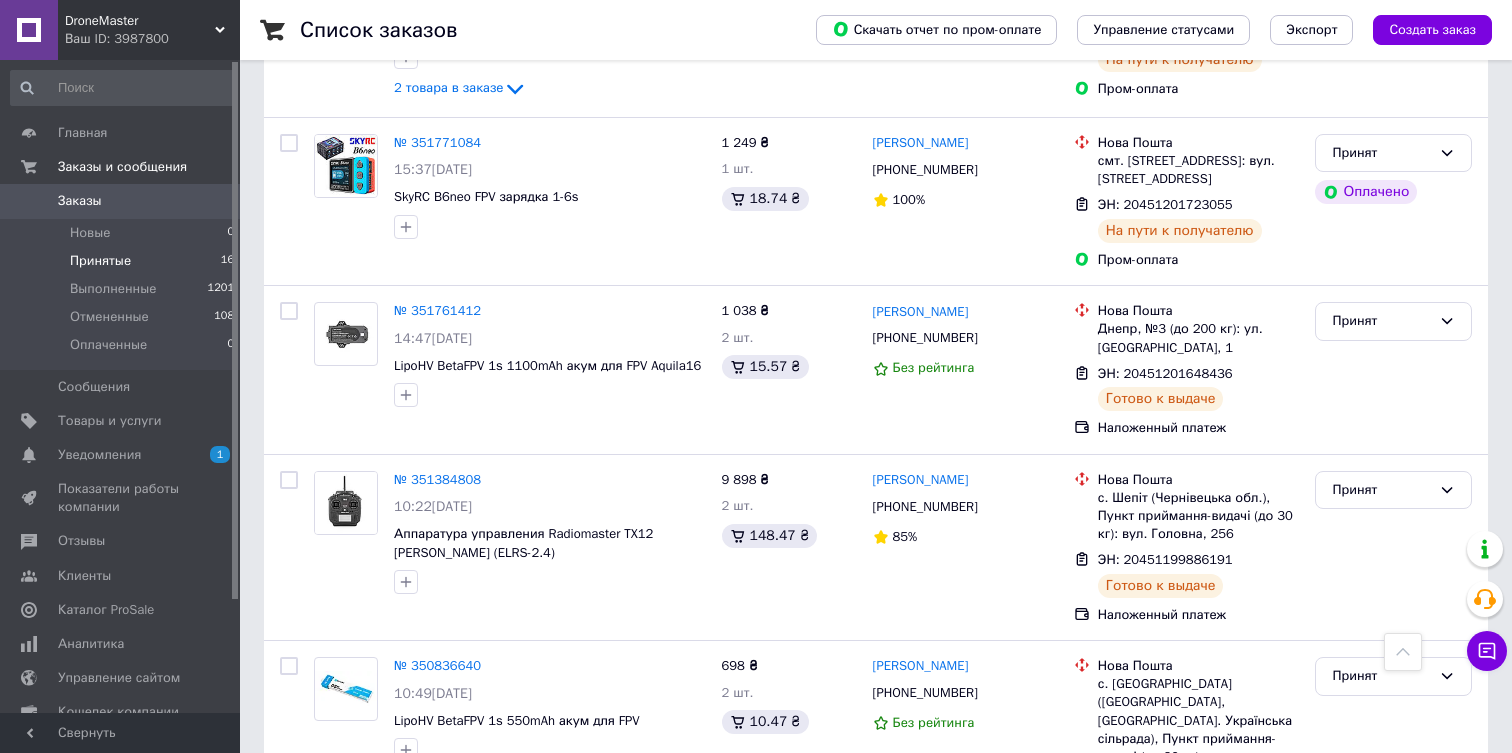 scroll, scrollTop: 2770, scrollLeft: 0, axis: vertical 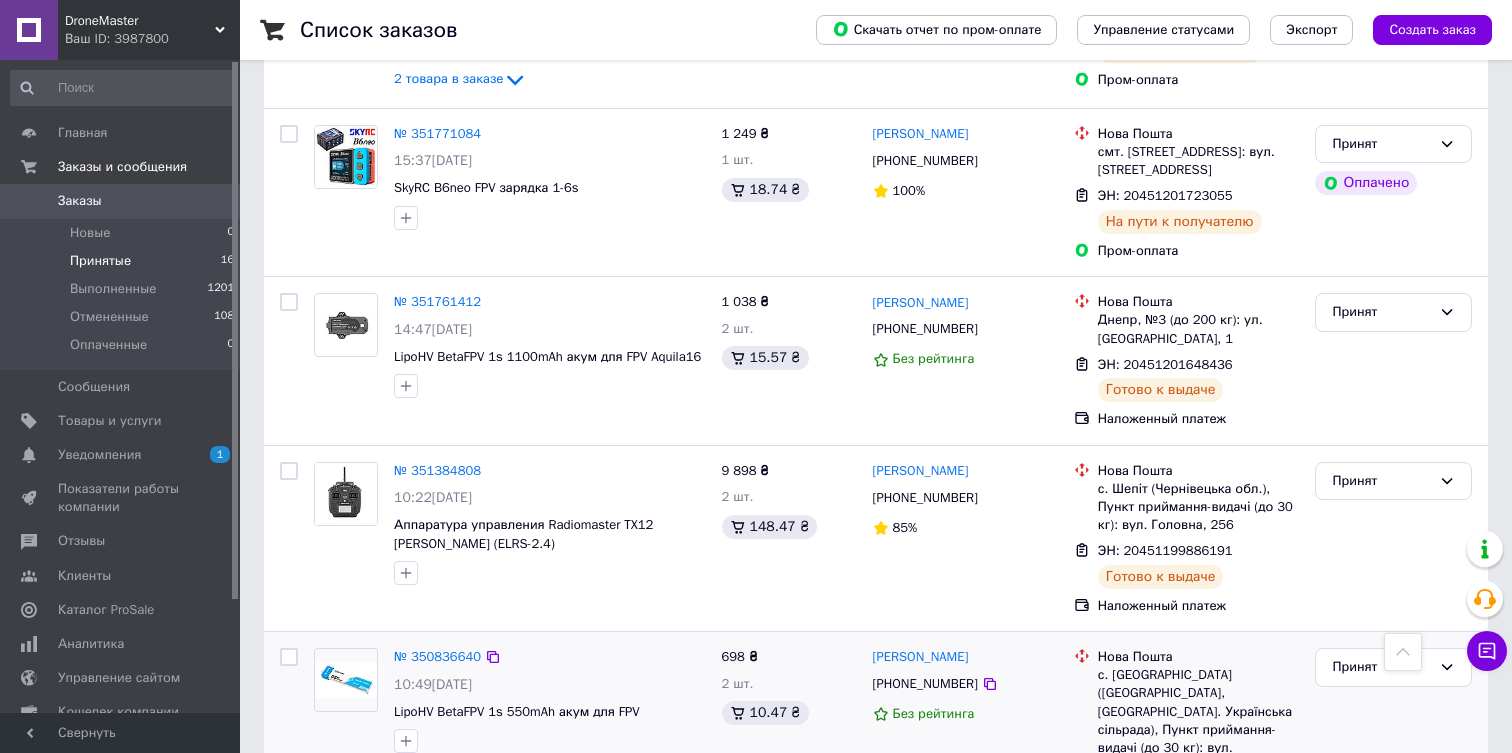 click 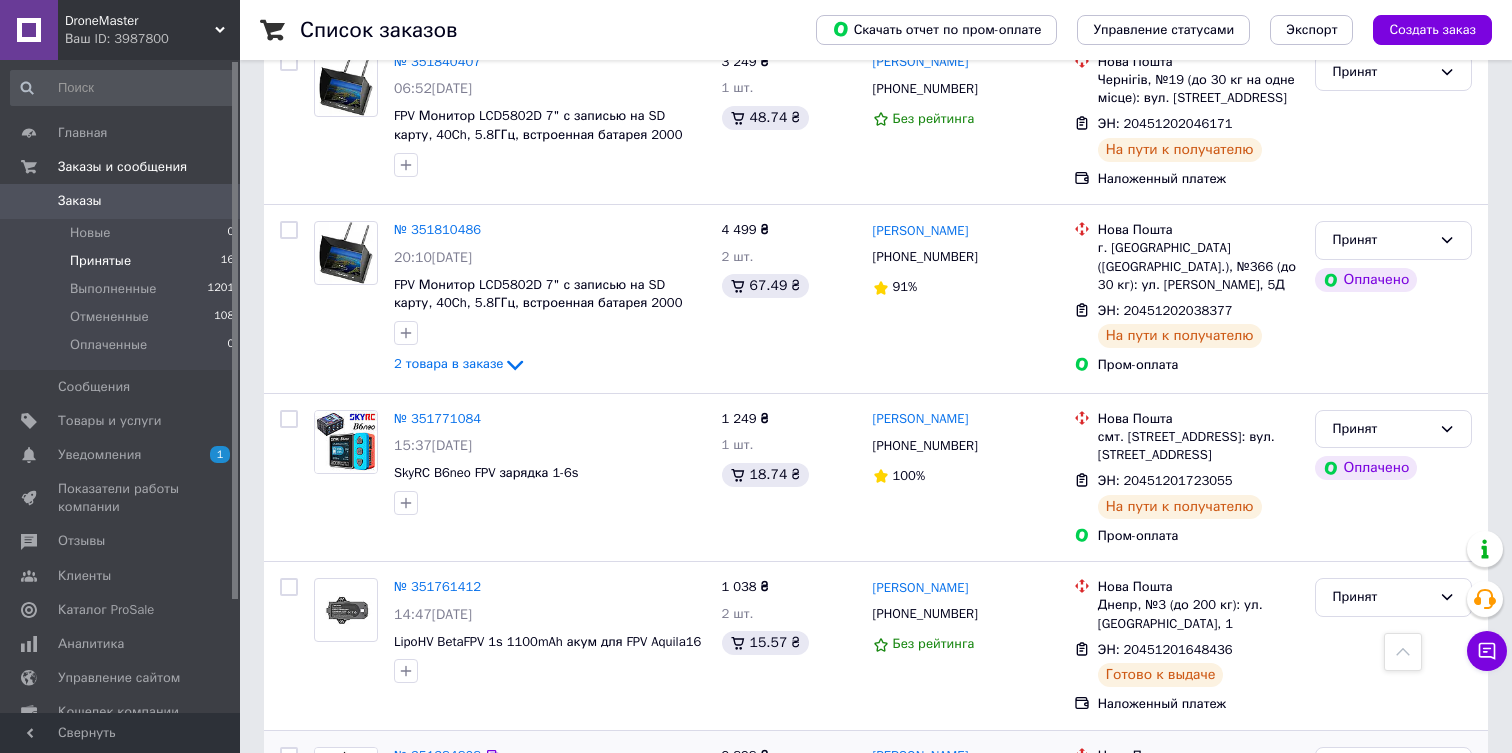 scroll, scrollTop: 2770, scrollLeft: 0, axis: vertical 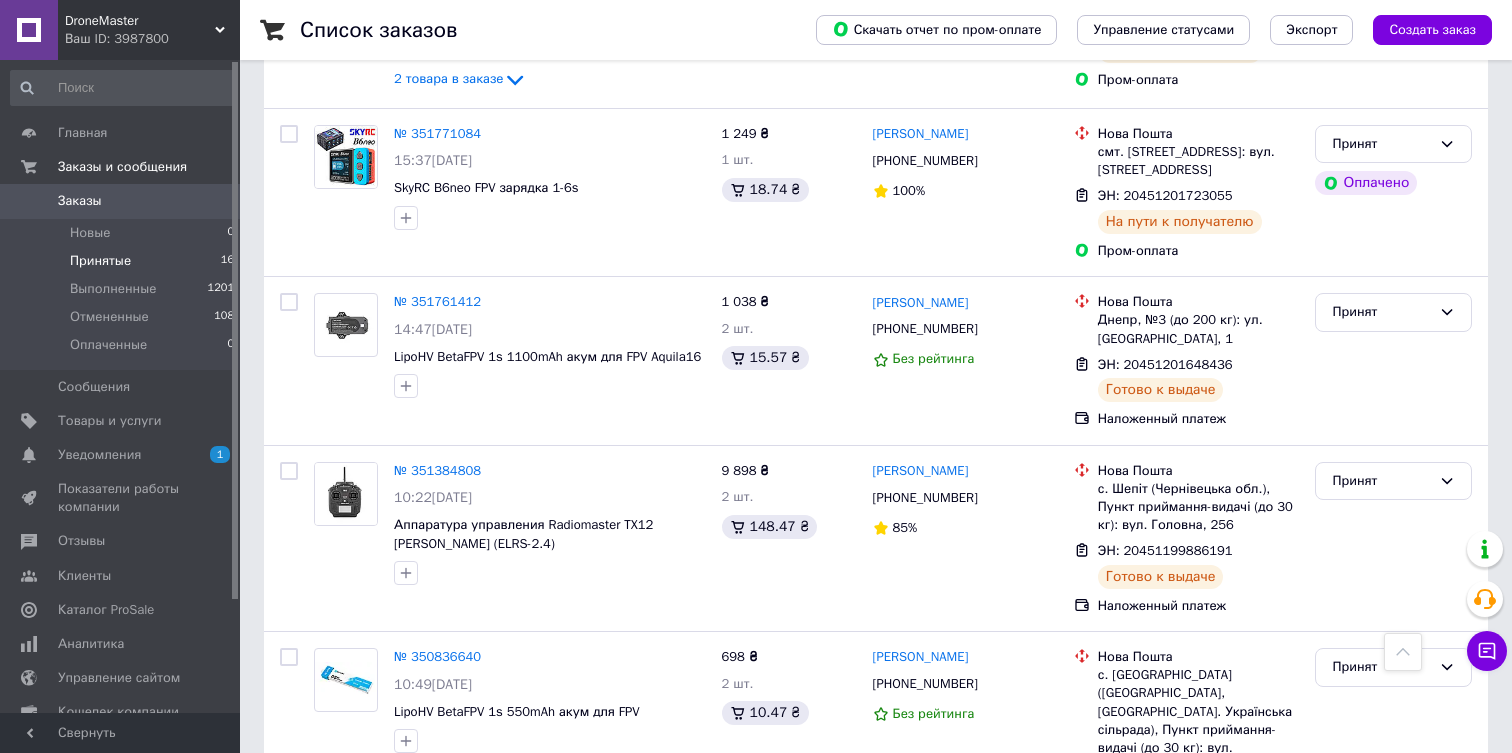 click on "Принятые 16" at bounding box center [123, 261] 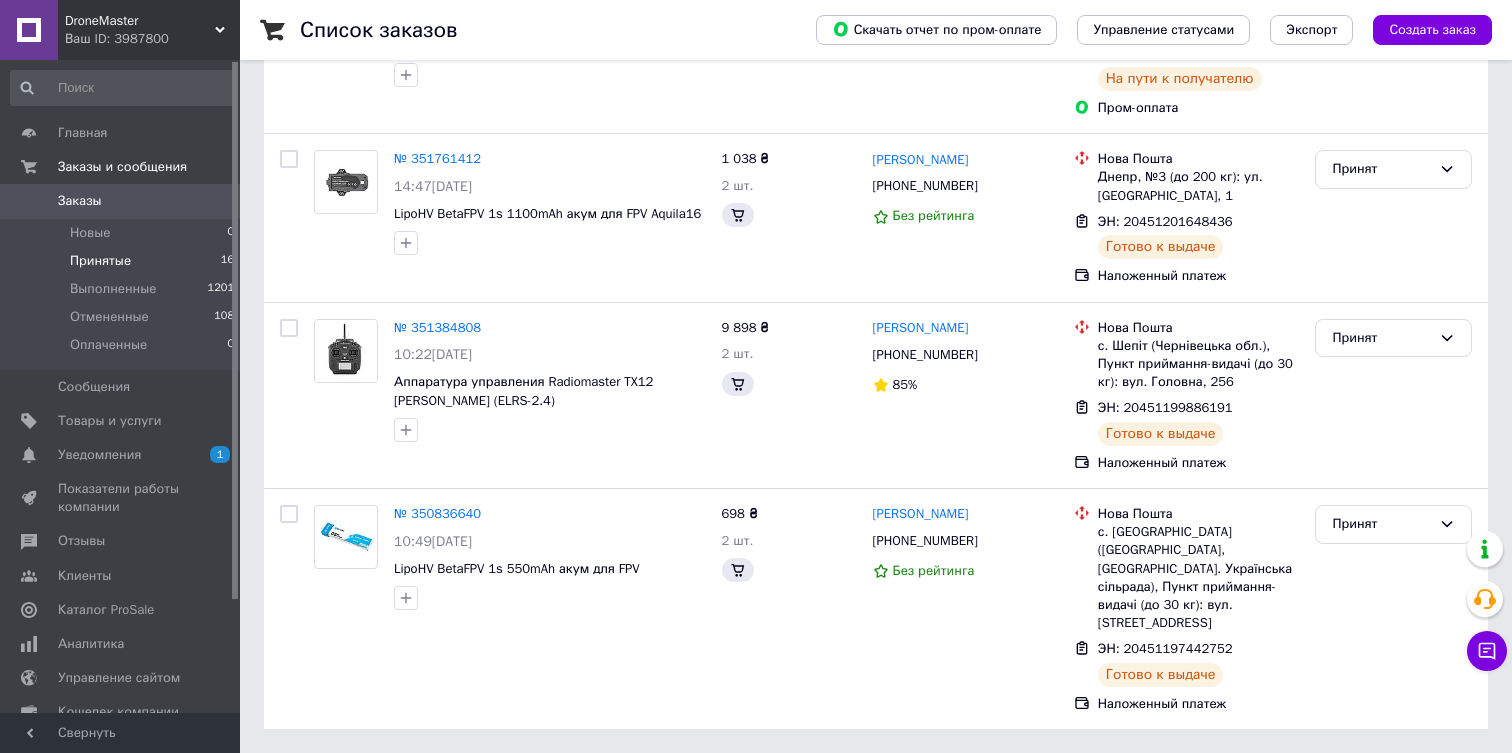 scroll, scrollTop: 0, scrollLeft: 0, axis: both 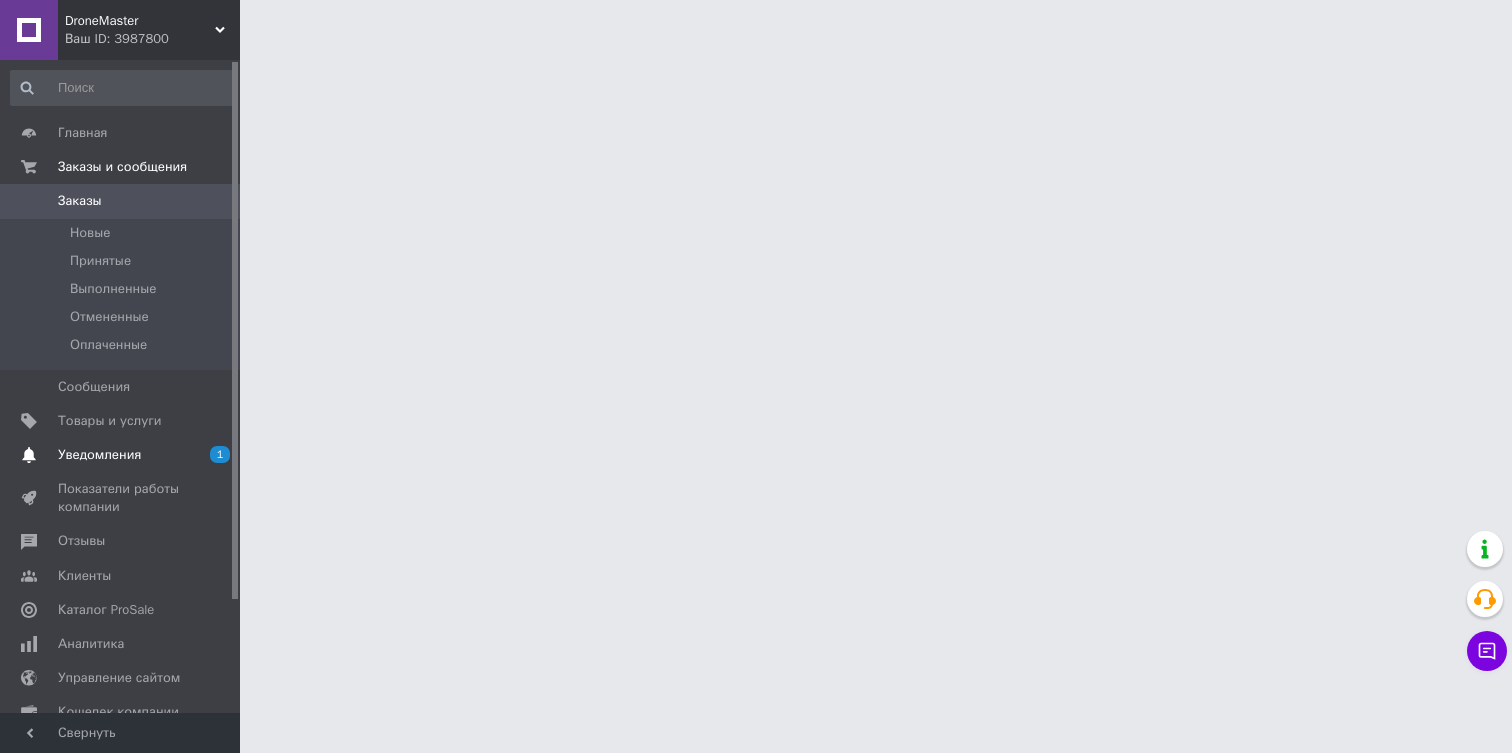 click on "Уведомления 1 0" at bounding box center [123, 455] 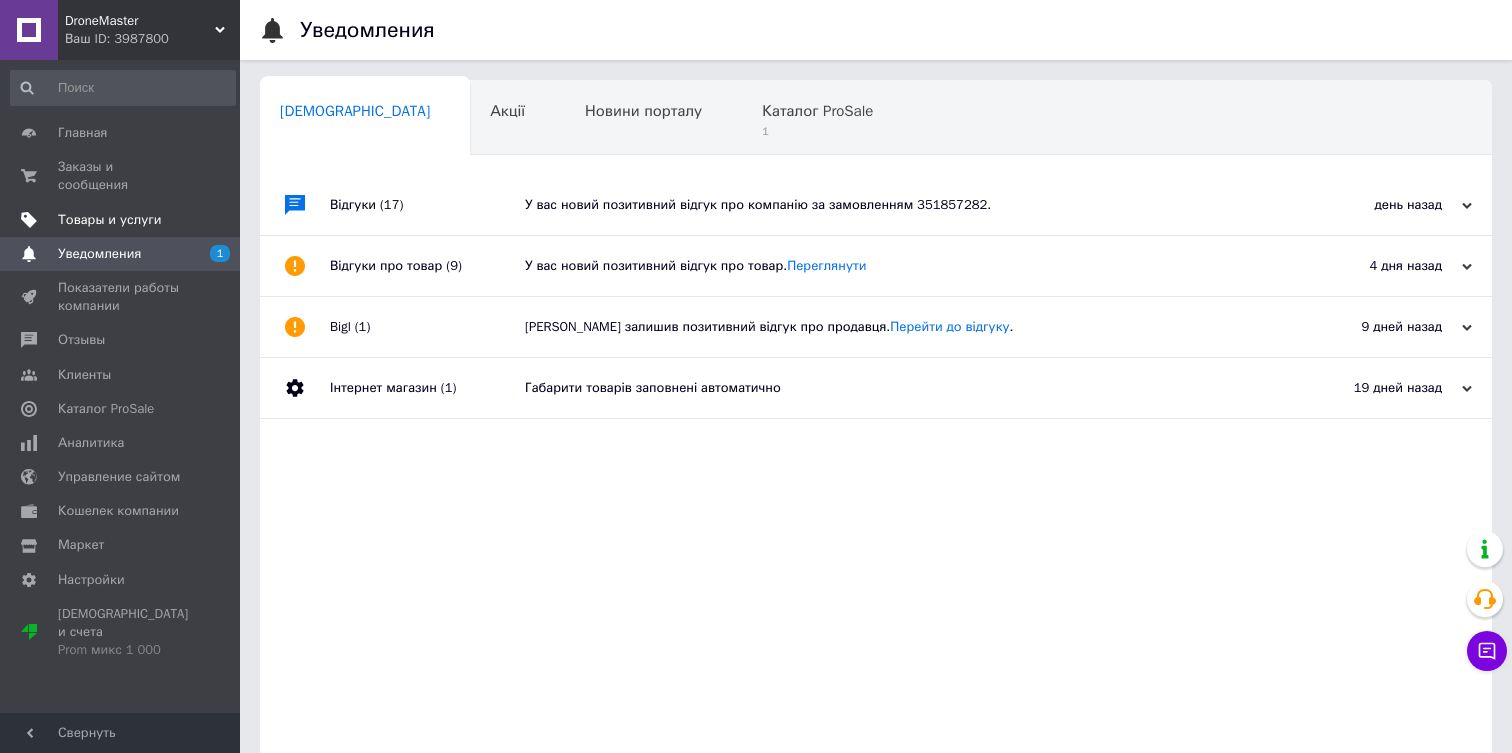 click at bounding box center [212, 220] 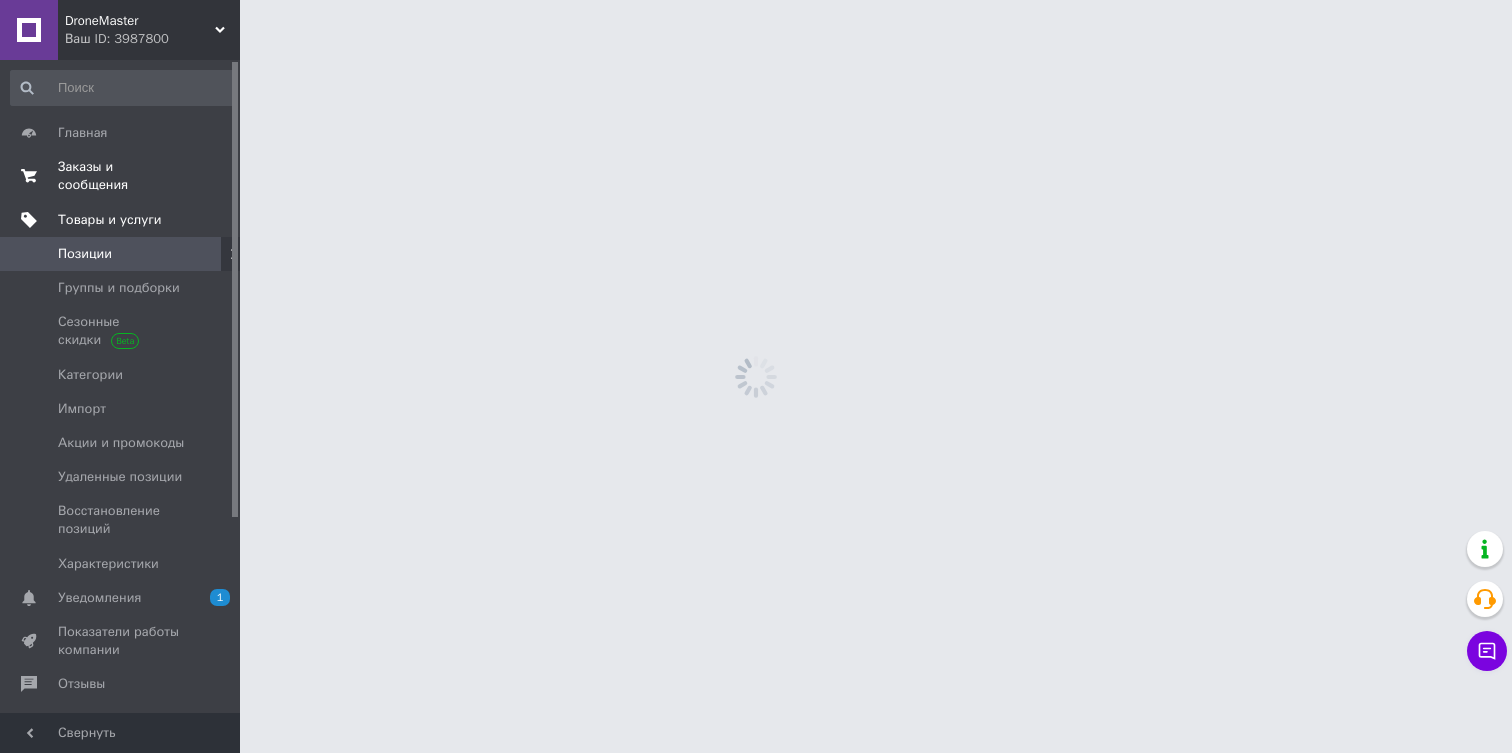 click on "Заказы и сообщения 0 0" at bounding box center [123, 176] 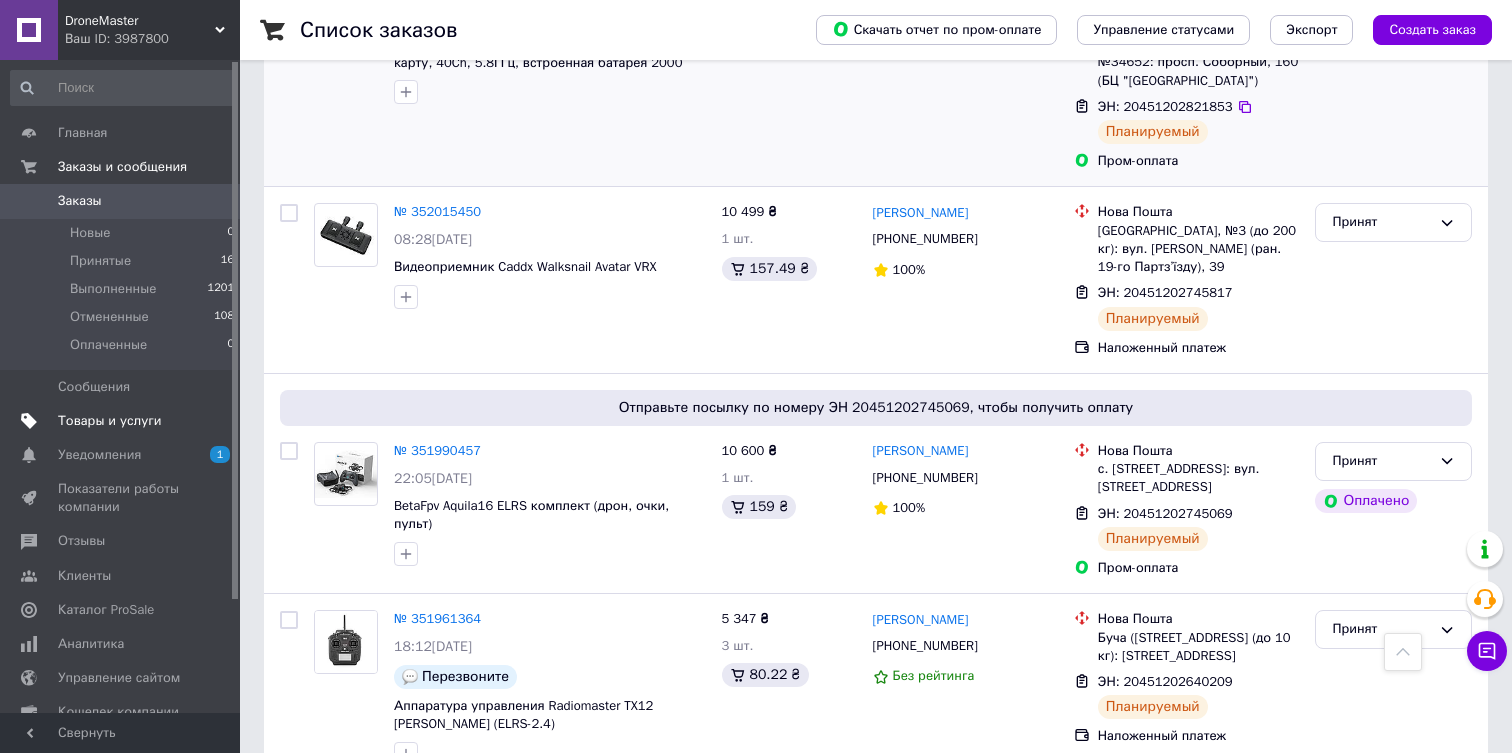 scroll, scrollTop: 876, scrollLeft: 0, axis: vertical 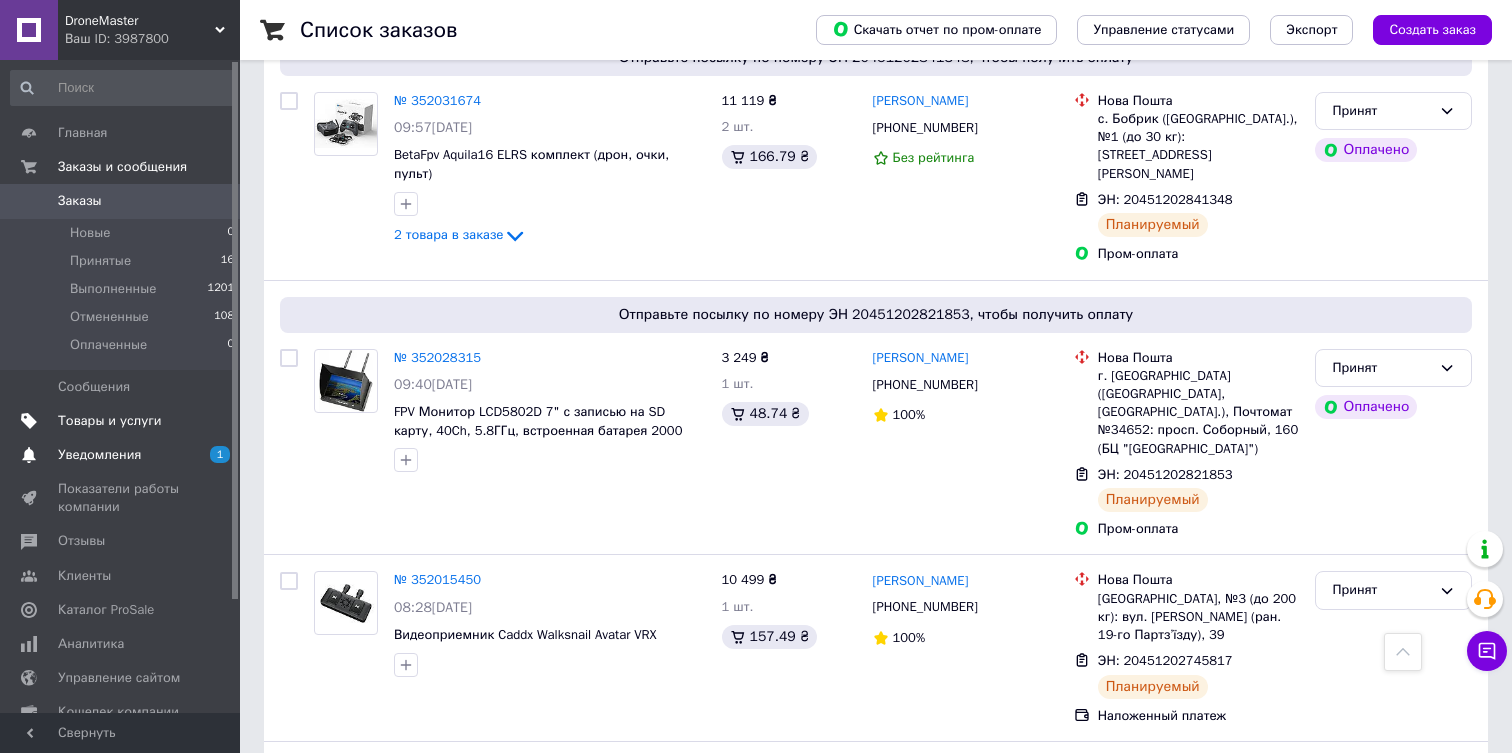 click on "Уведомления" at bounding box center [99, 455] 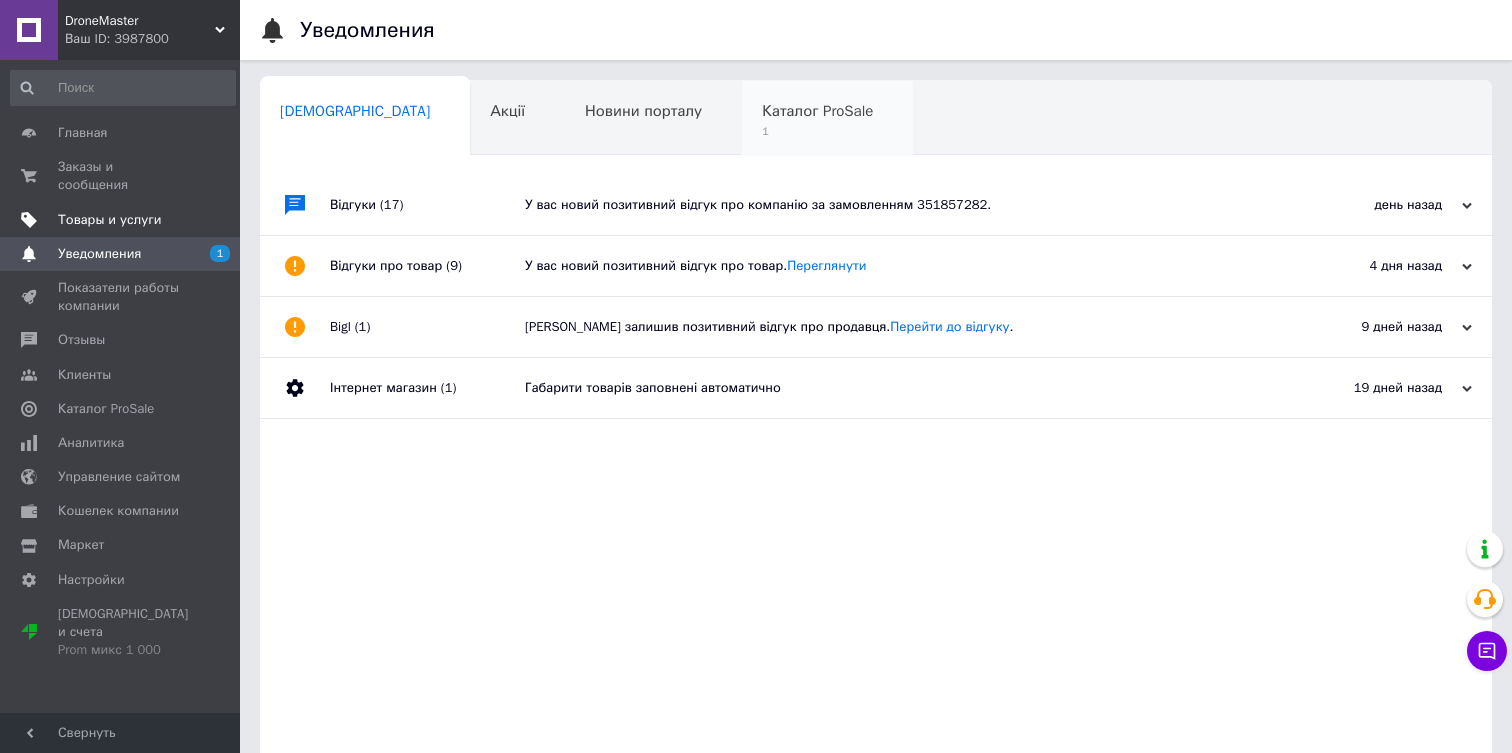 click on "Каталог ProSale 1" at bounding box center (827, 119) 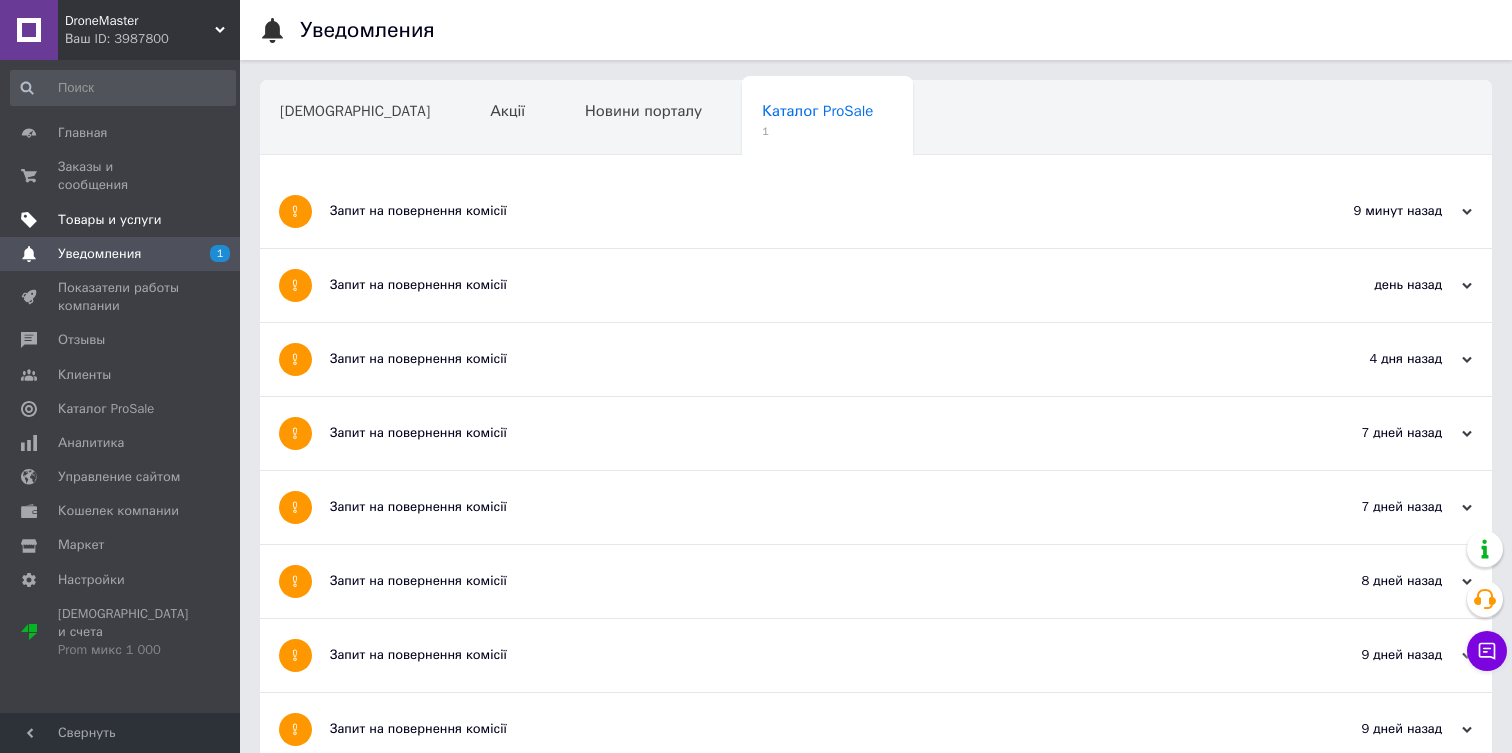 click on "Запит на повернення комісії" at bounding box center (801, 211) 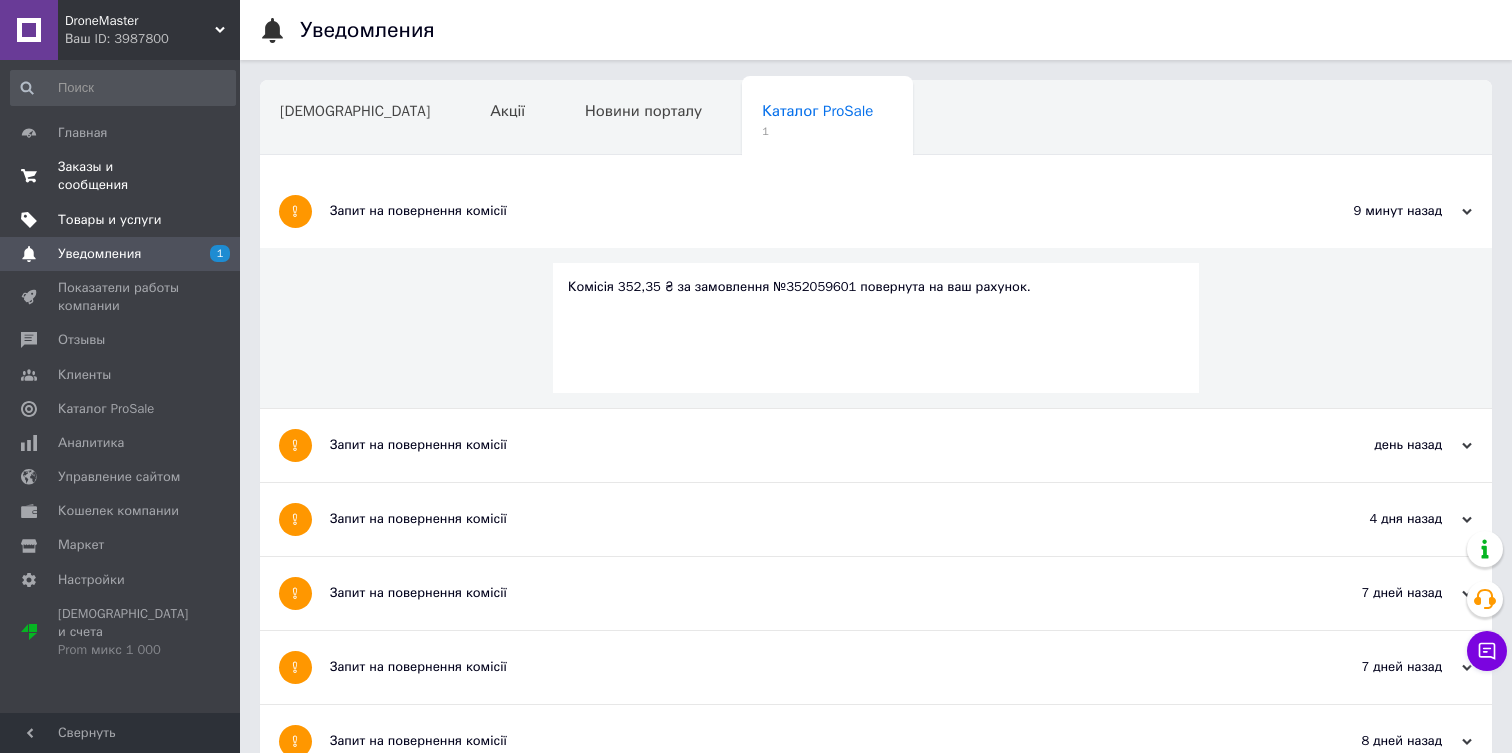 click on "Заказы и сообщения" at bounding box center (121, 176) 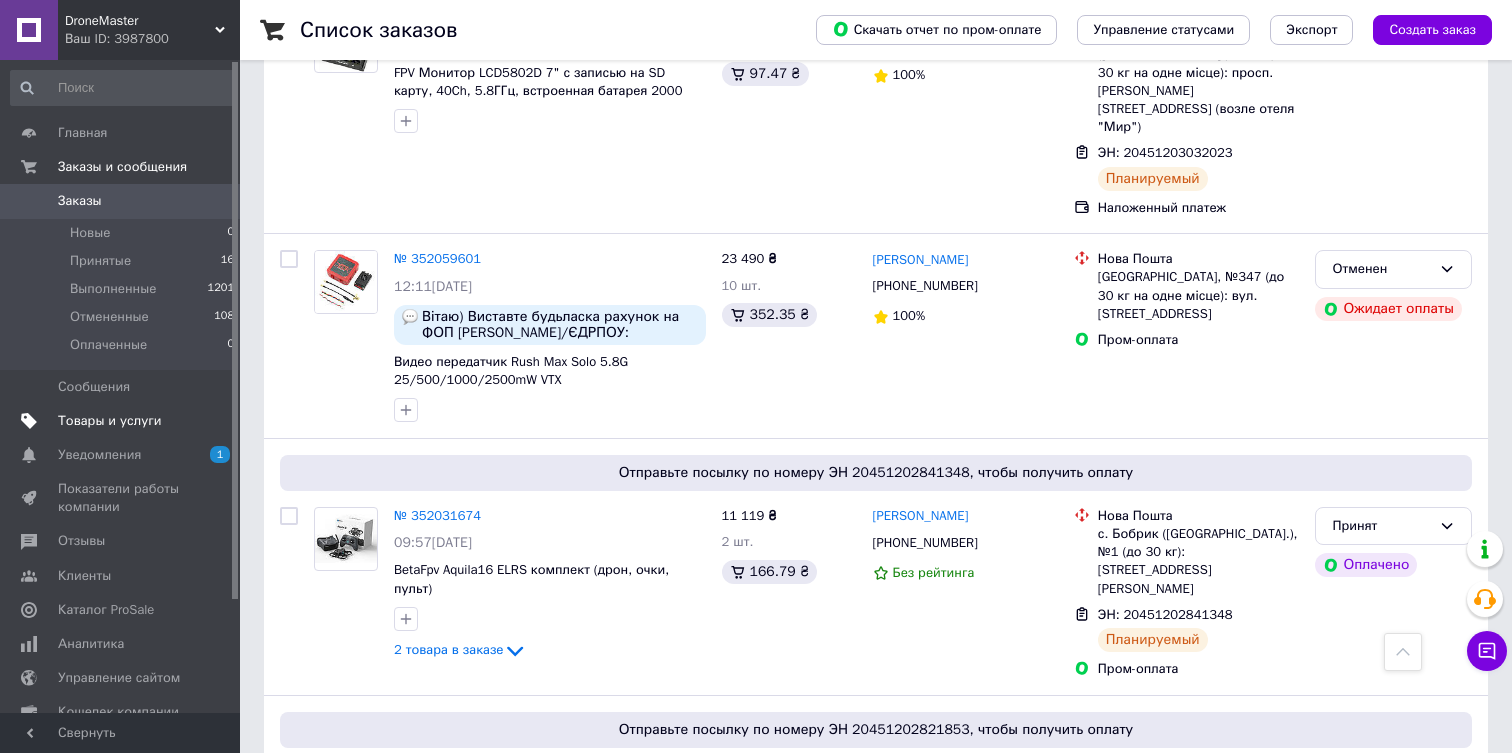 scroll, scrollTop: 0, scrollLeft: 0, axis: both 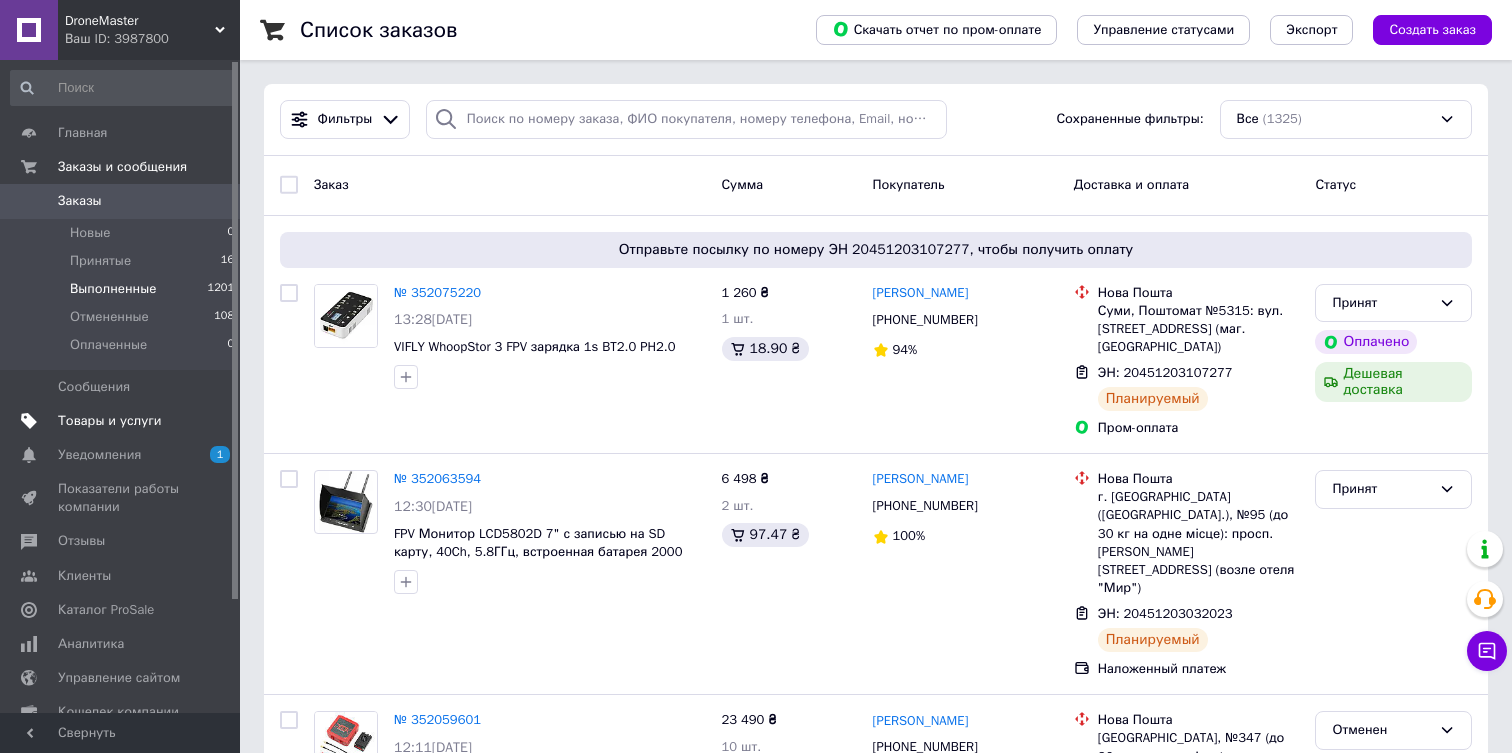 click on "Выполненные" at bounding box center (113, 289) 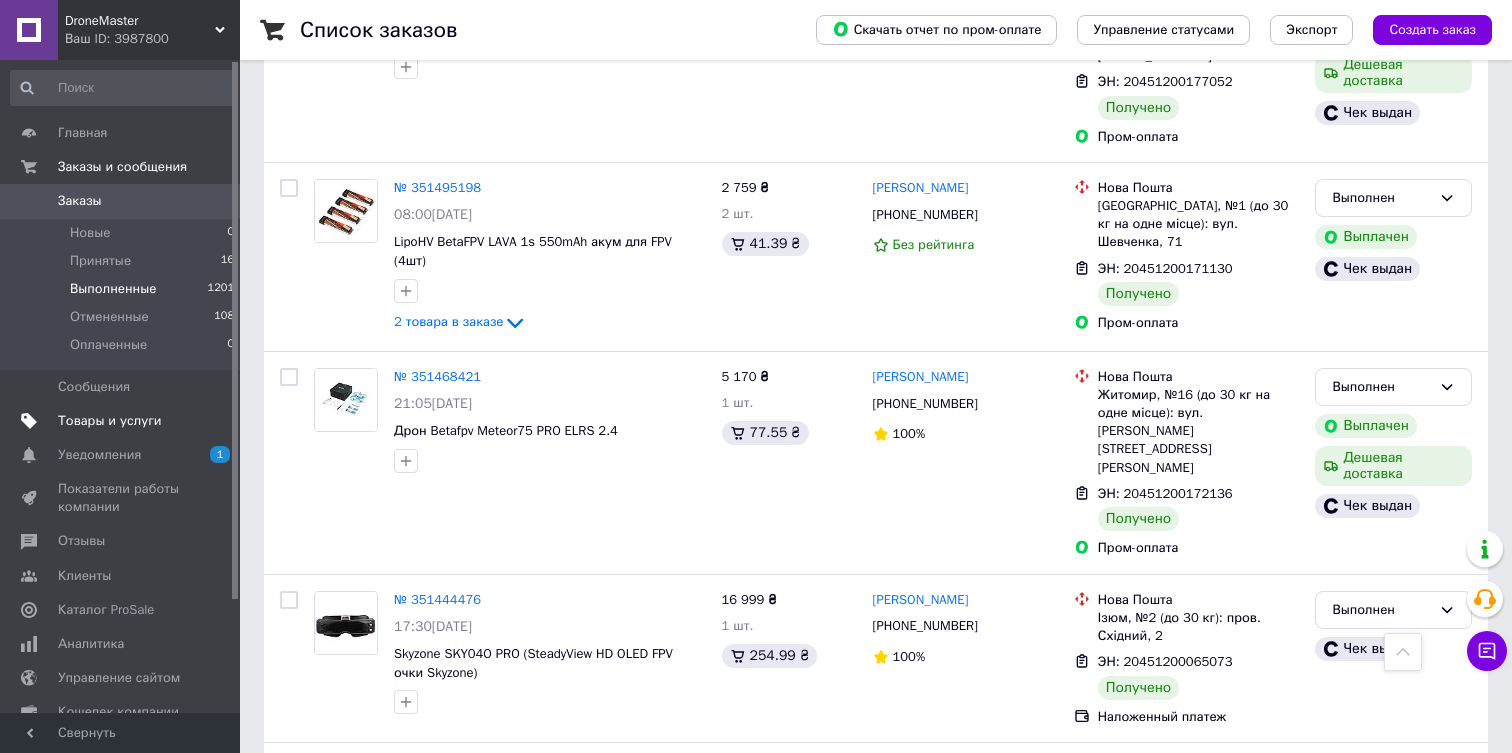 scroll, scrollTop: 692, scrollLeft: 0, axis: vertical 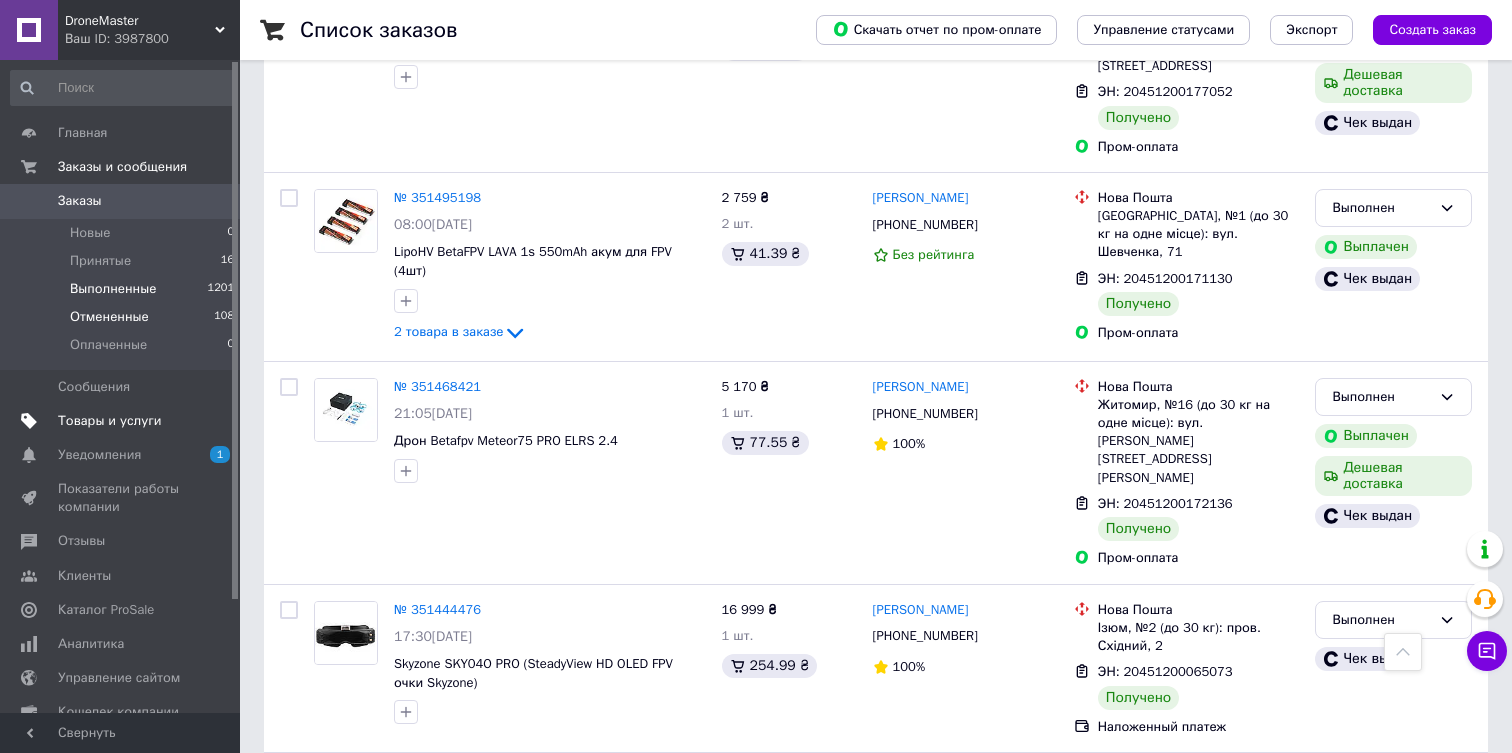 click on "Отмененные 108" at bounding box center [123, 317] 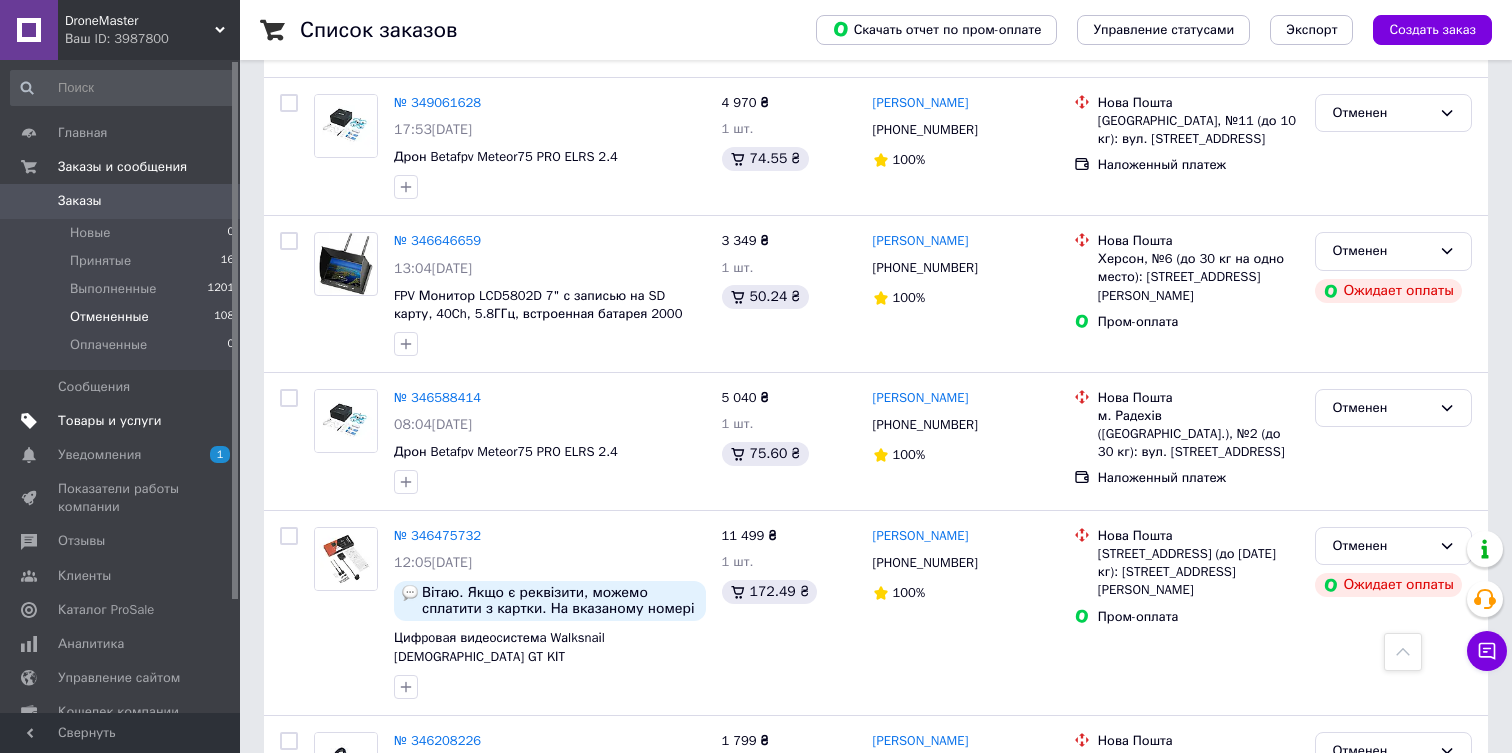 scroll, scrollTop: 2810, scrollLeft: 0, axis: vertical 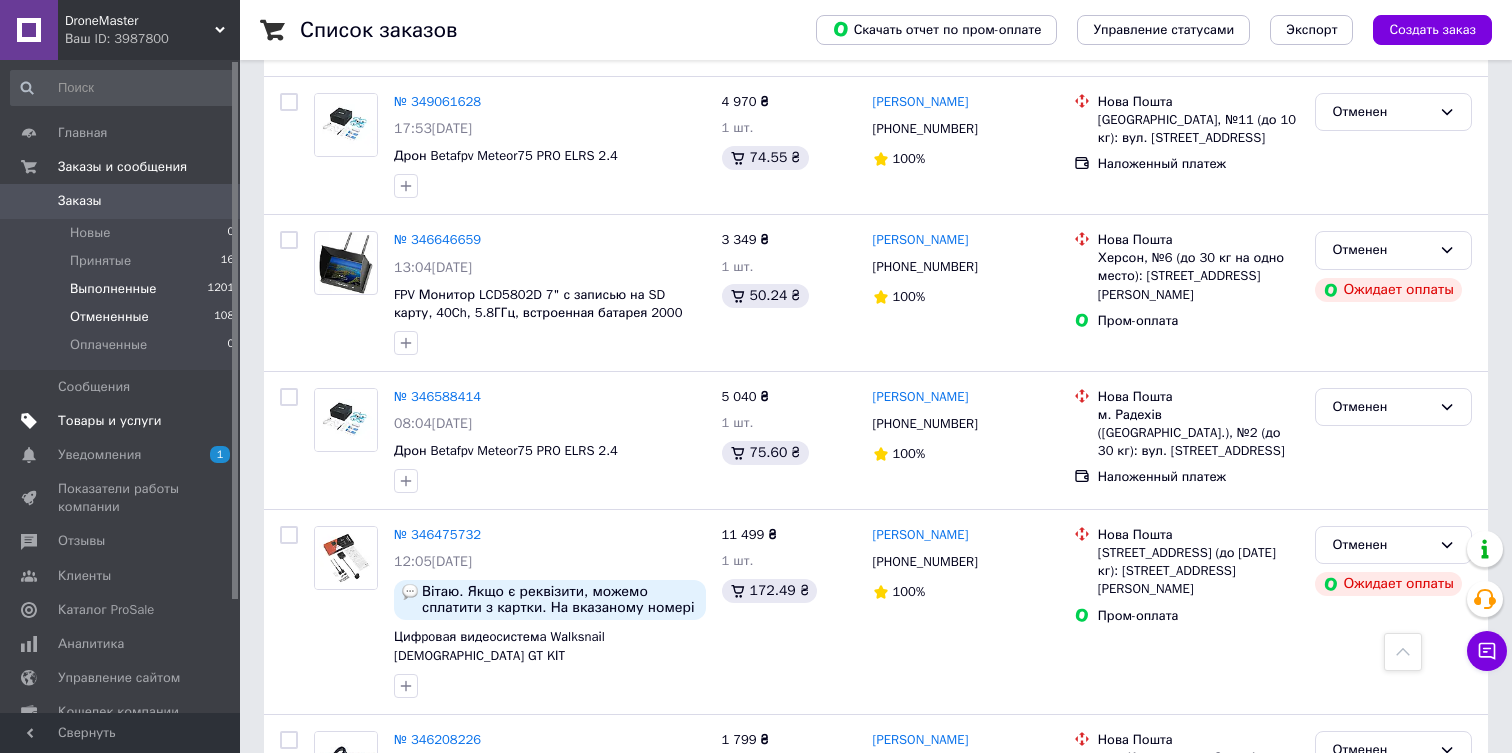 click on "Выполненные 1201" at bounding box center (123, 289) 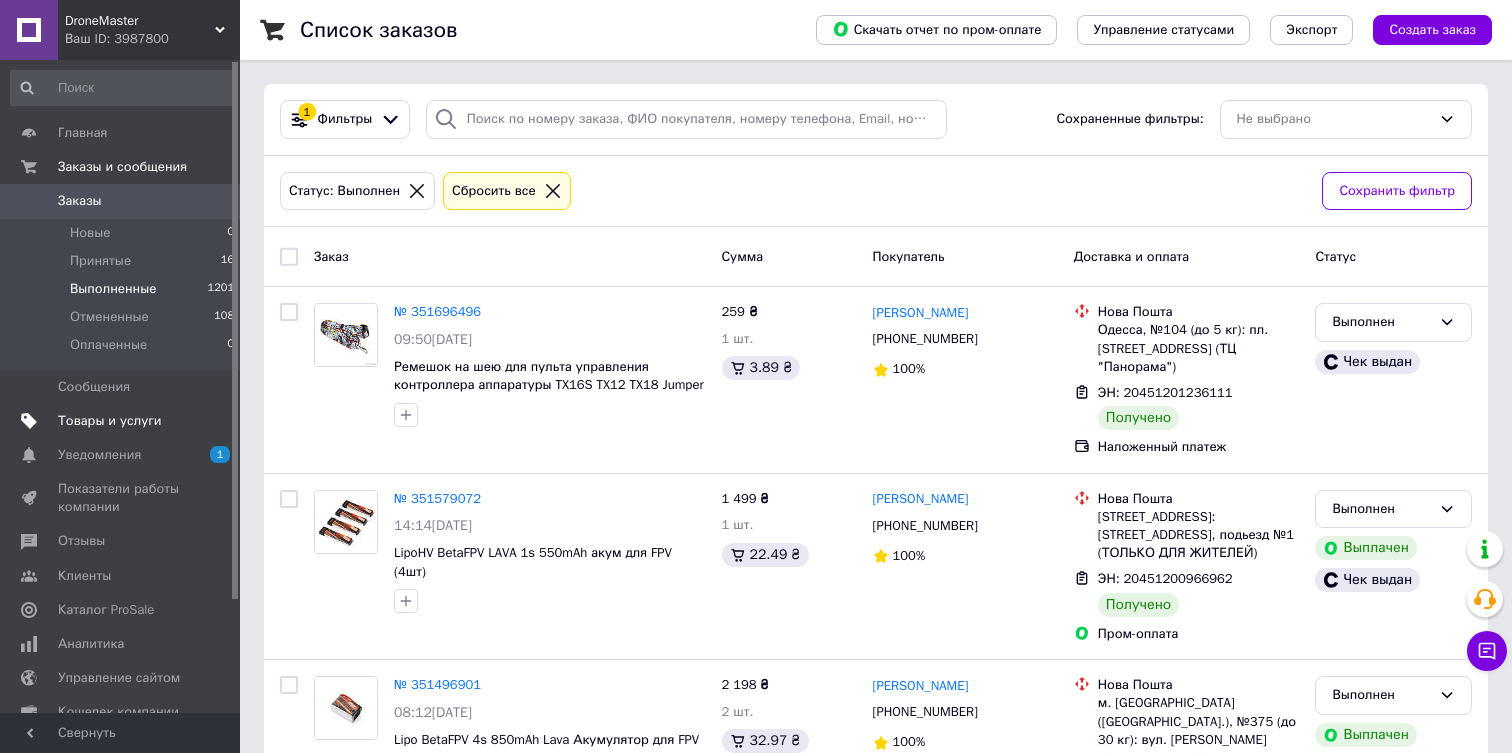 scroll, scrollTop: 14561, scrollLeft: 0, axis: vertical 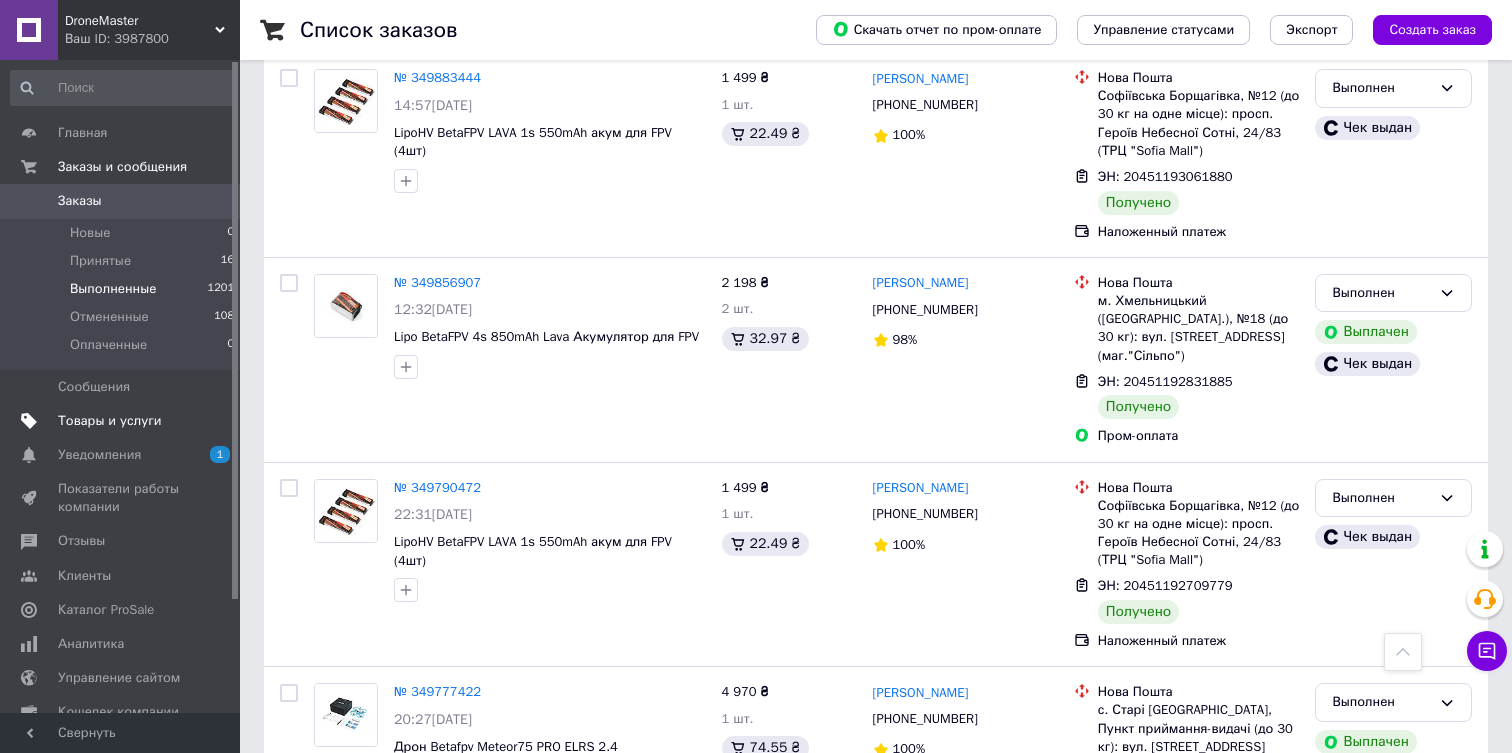 click on "Дмитрій Дорощук" at bounding box center [921, 879] 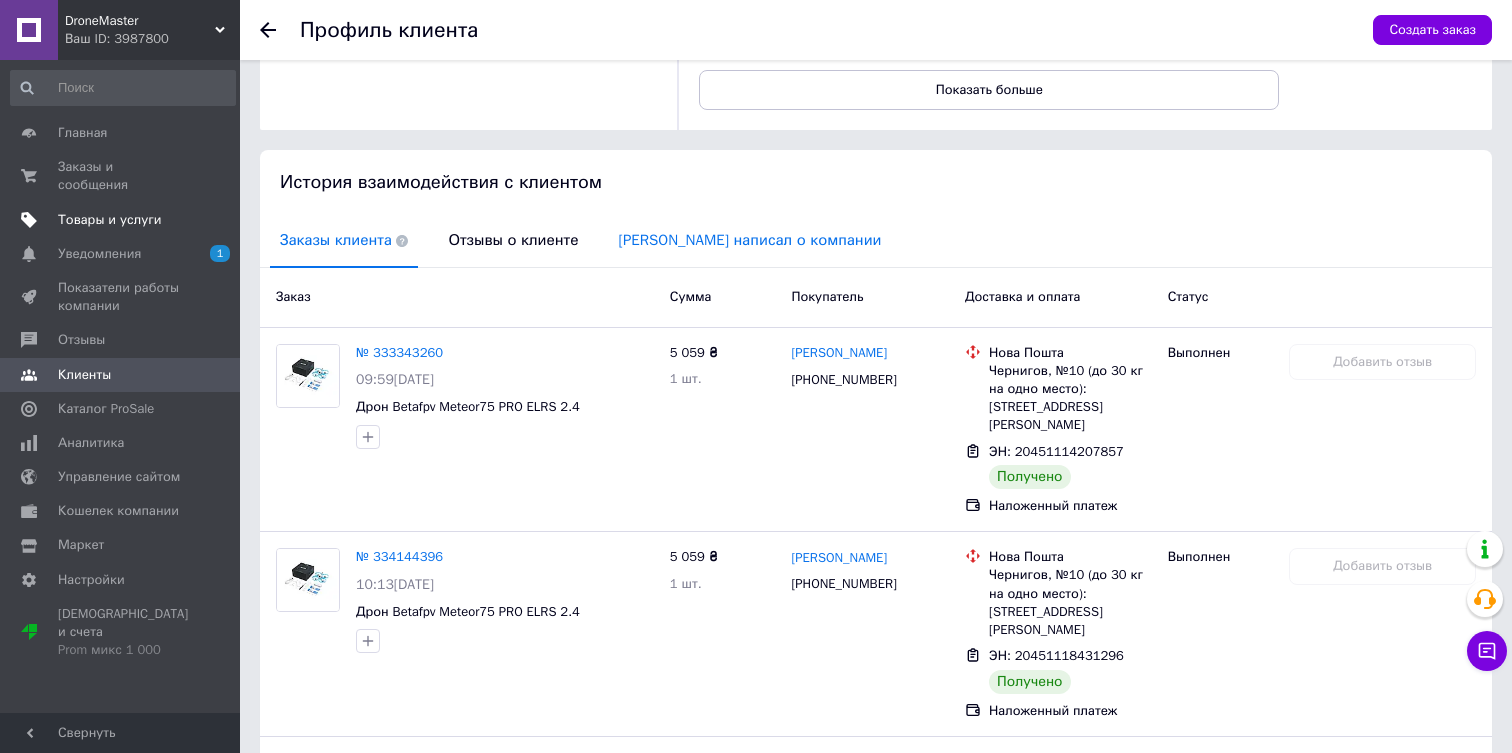 scroll, scrollTop: 302, scrollLeft: 0, axis: vertical 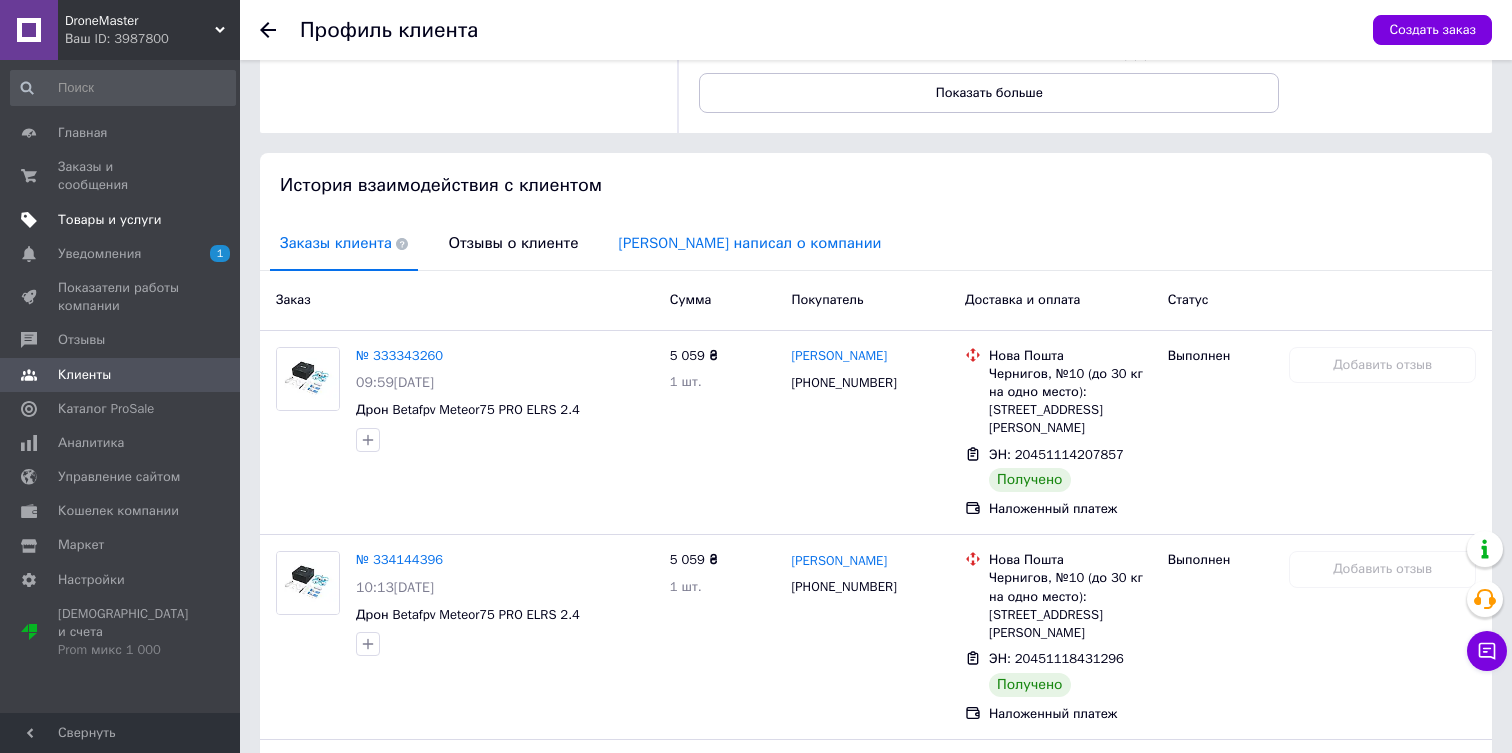 click on "Клиент написал о компании" at bounding box center (749, 243) 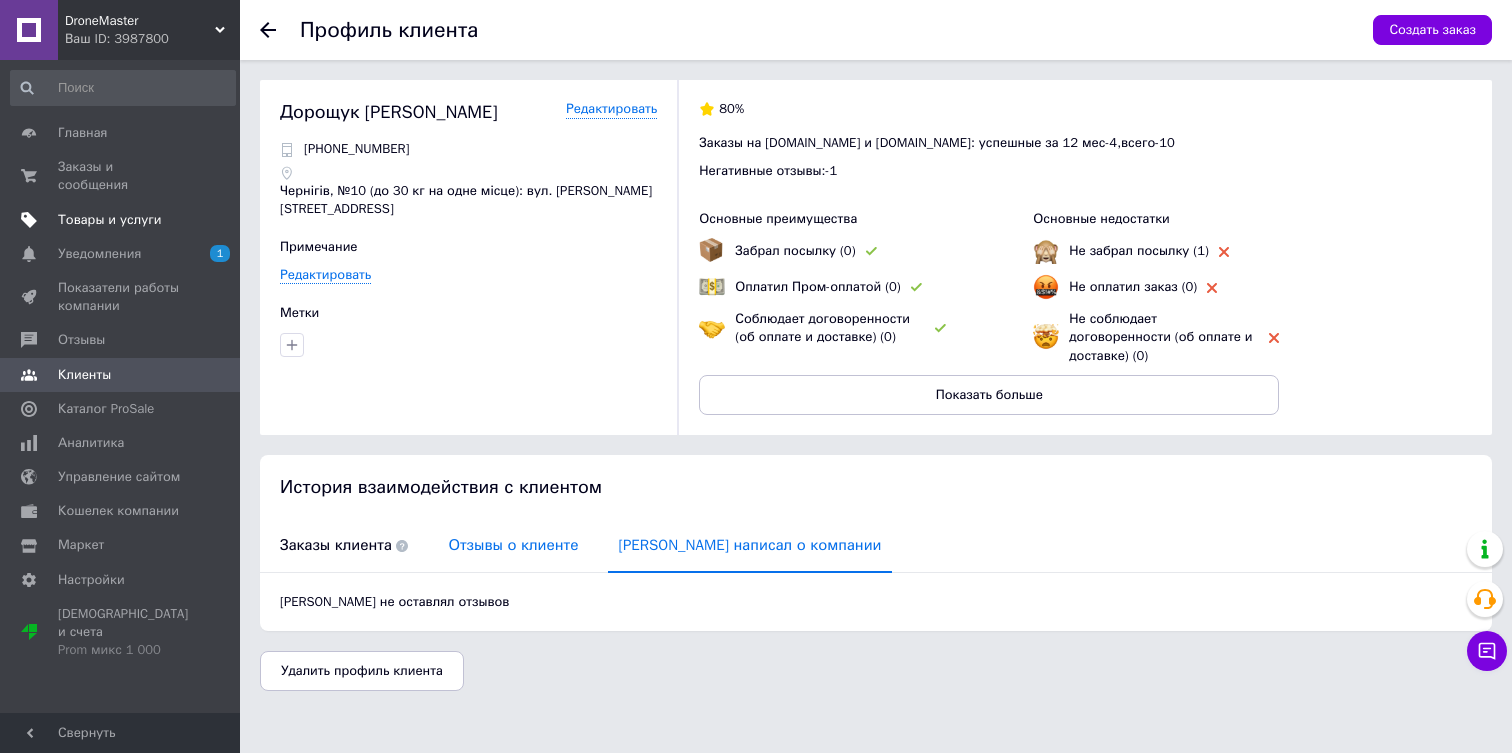 click on "Отзывы о клиенте" at bounding box center [513, 545] 